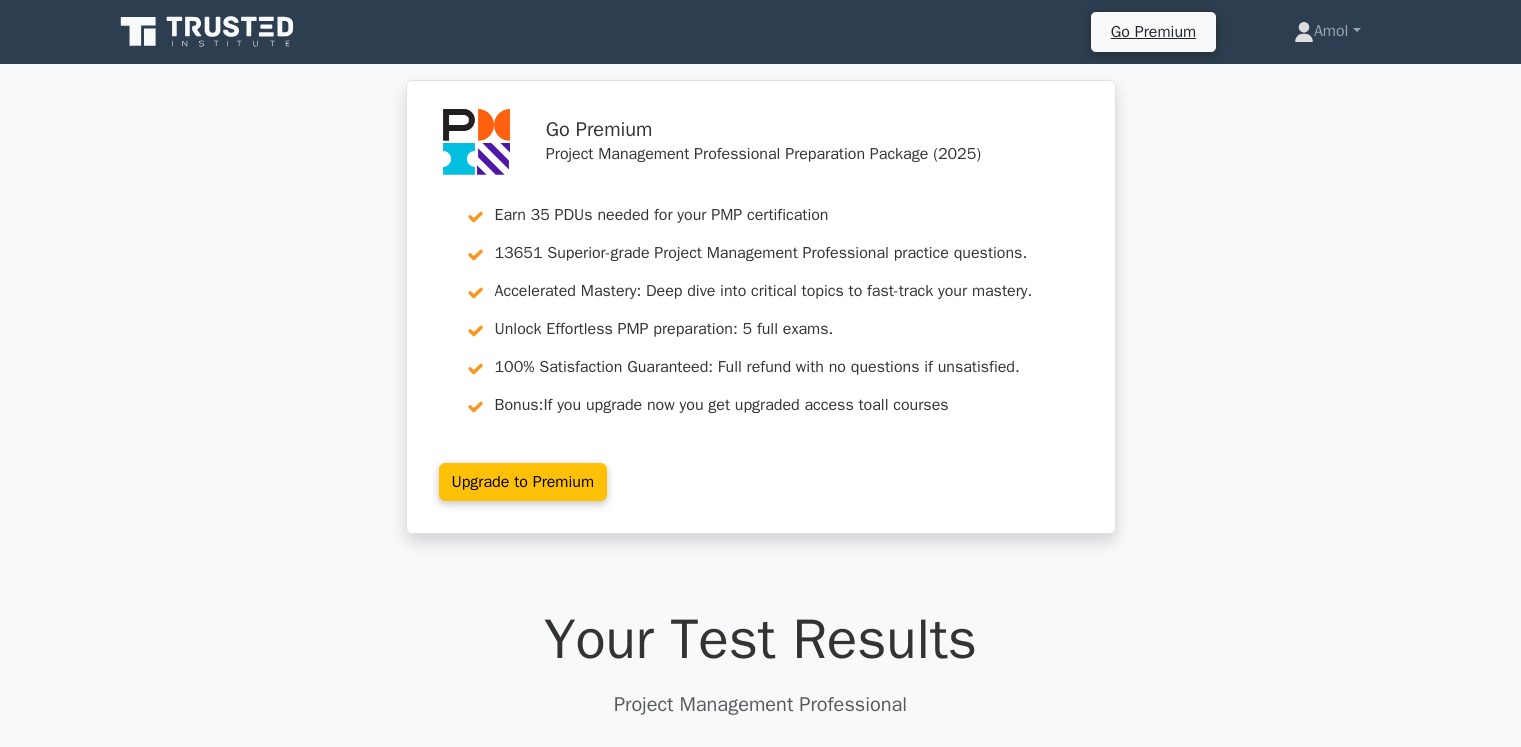 scroll, scrollTop: 0, scrollLeft: 0, axis: both 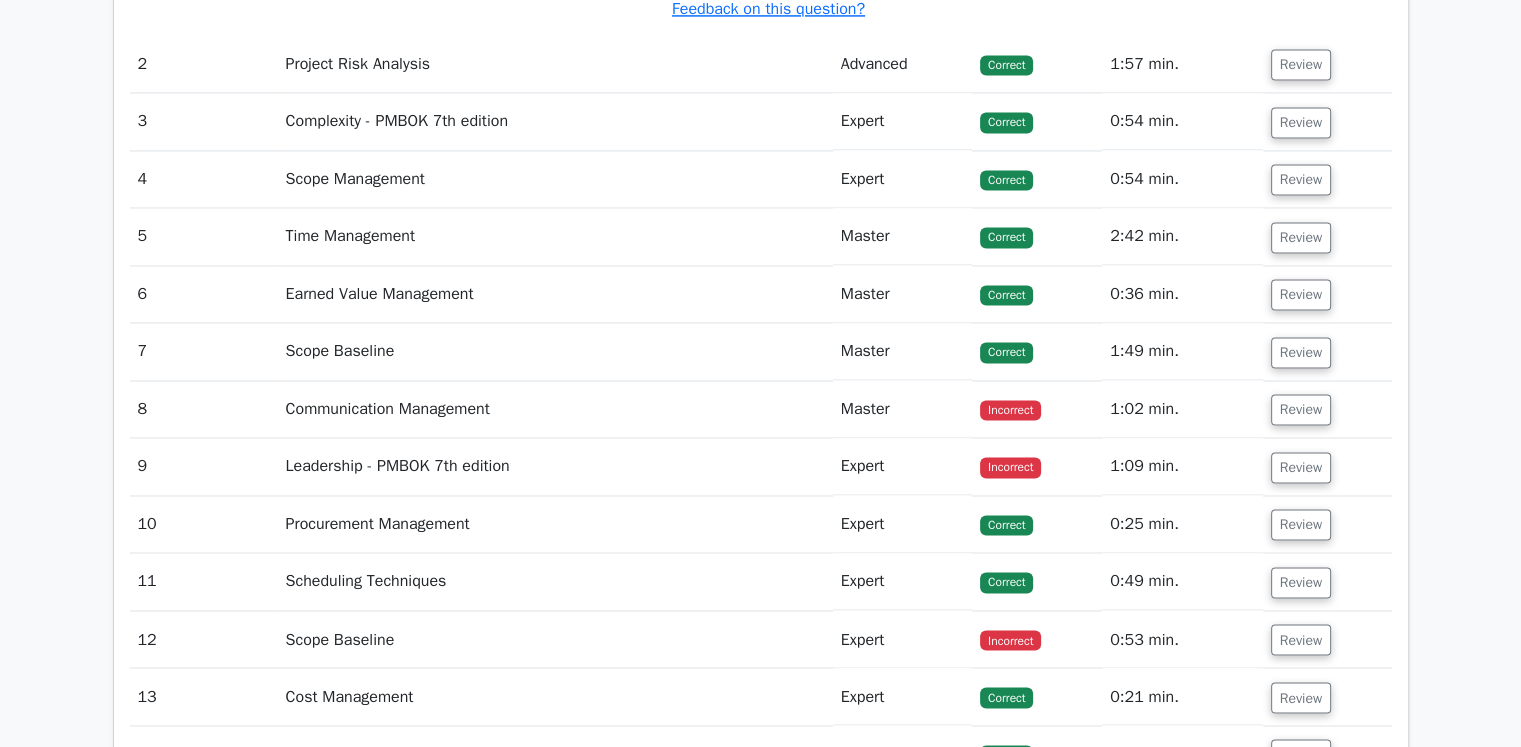 click on "Incorrect" at bounding box center [1010, 410] 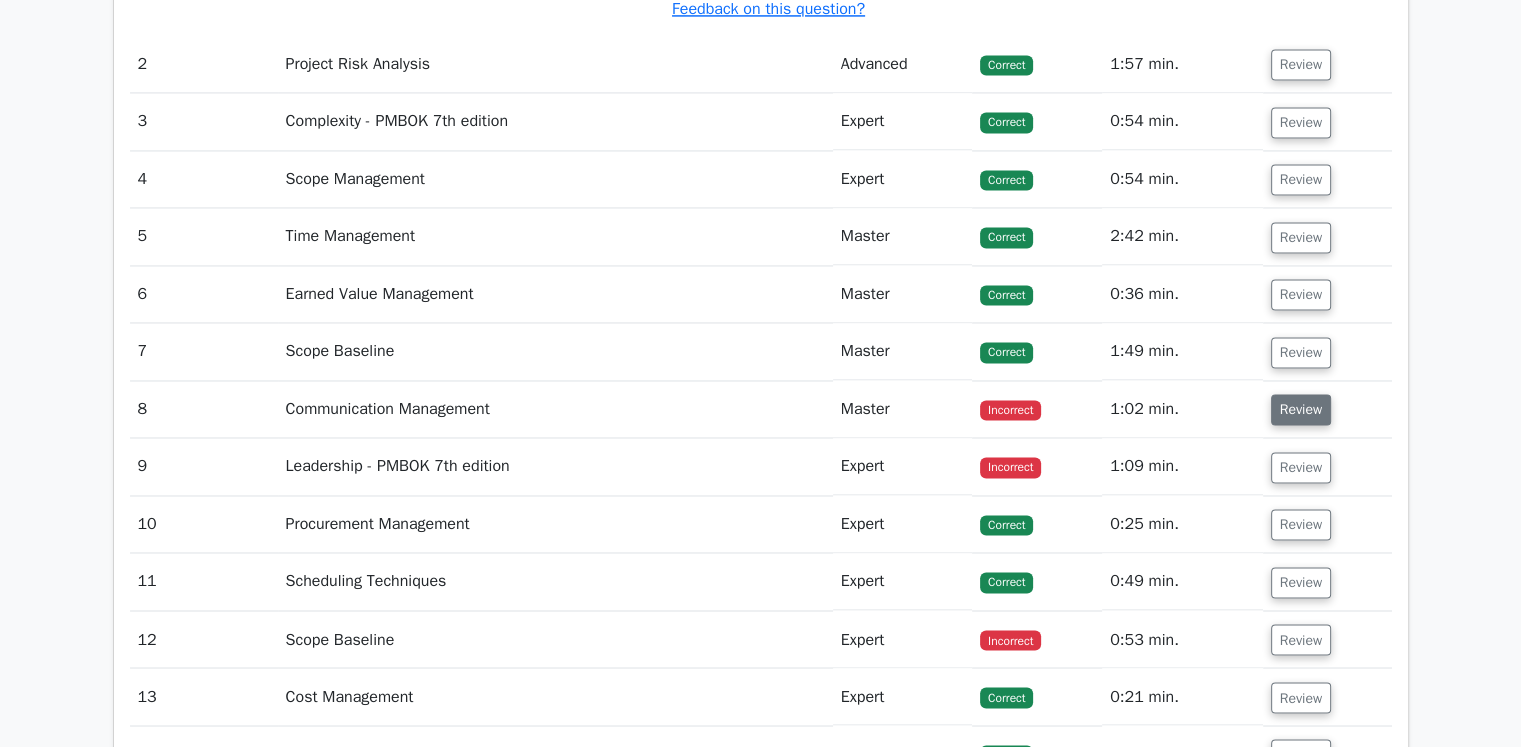 click on "Review" at bounding box center [1301, 409] 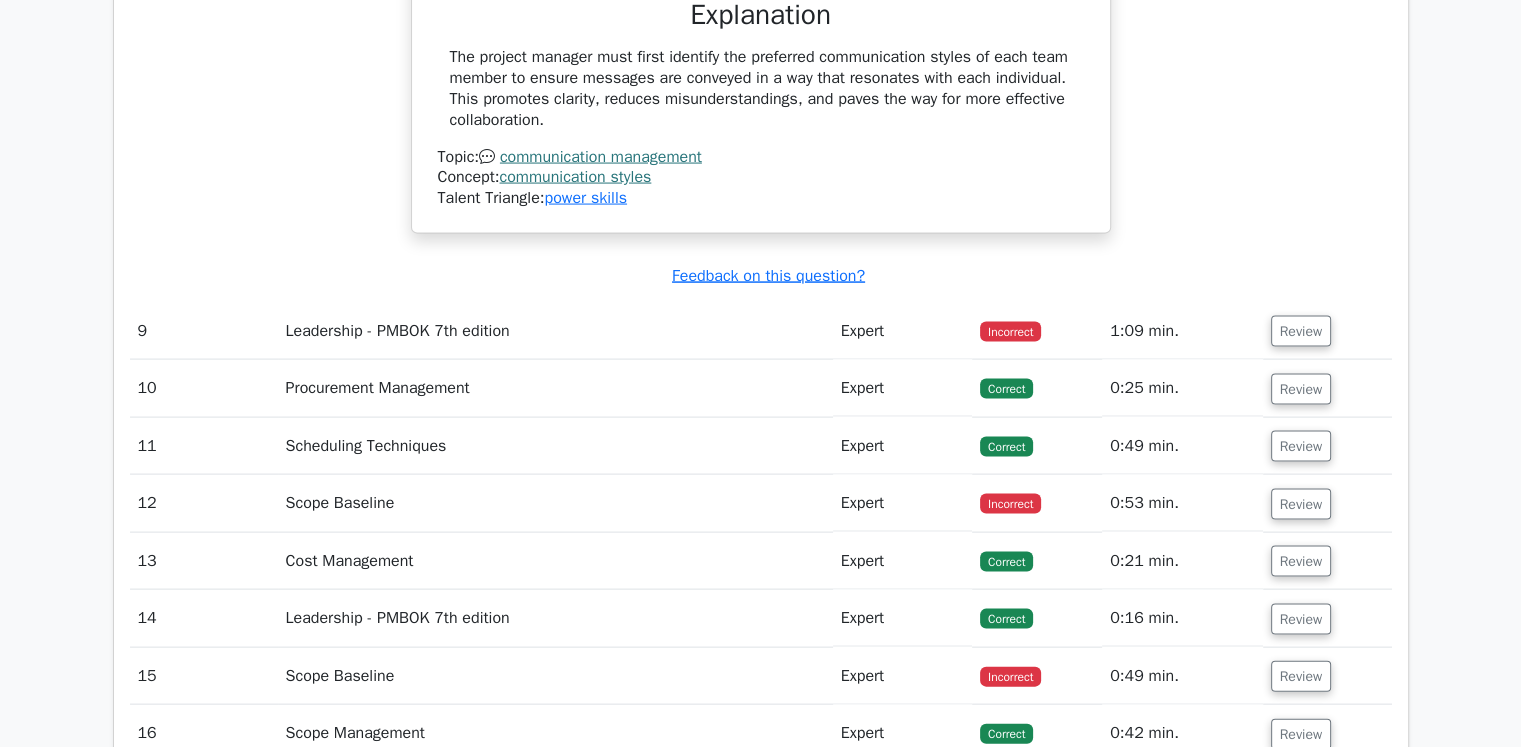 scroll, scrollTop: 4100, scrollLeft: 0, axis: vertical 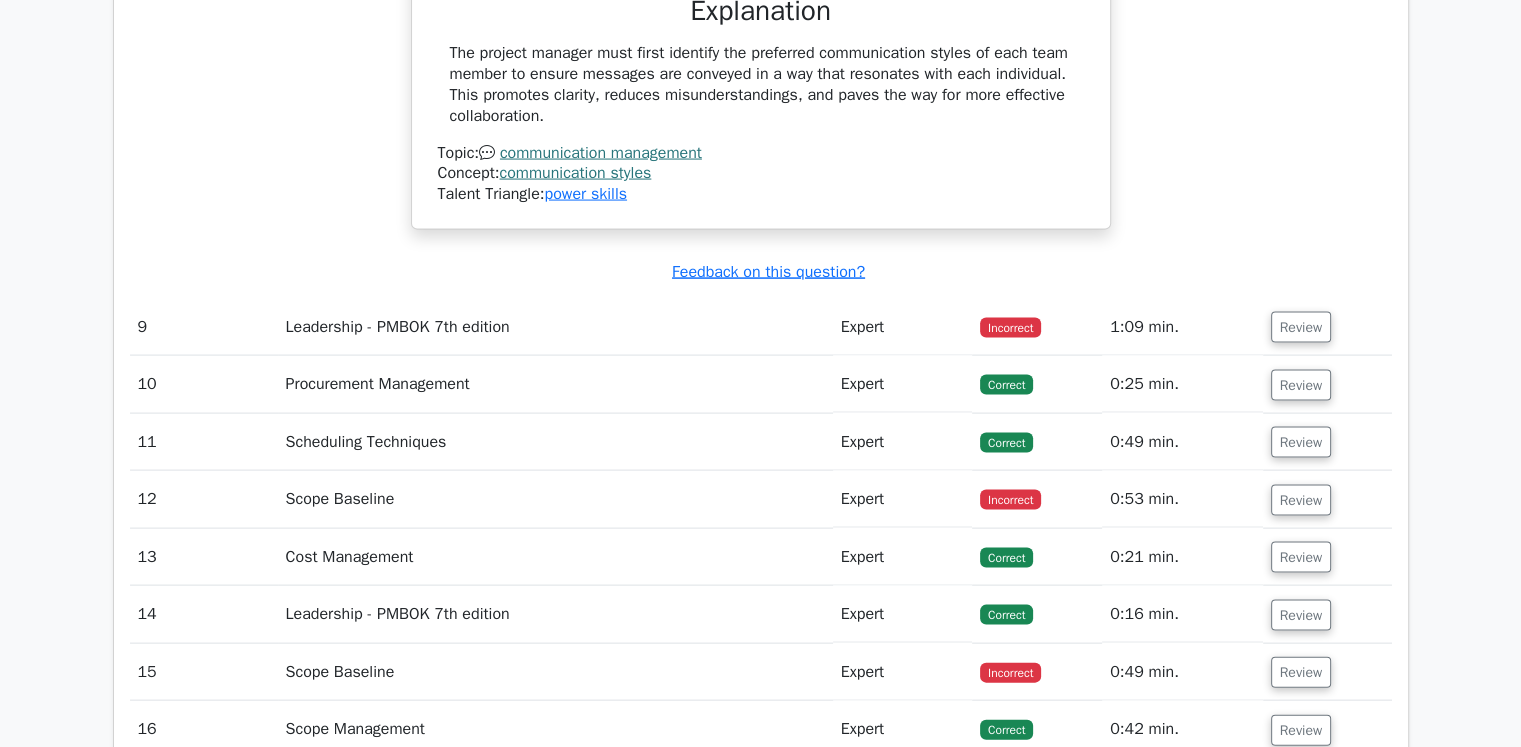 click on "Incorrect" at bounding box center [1010, 328] 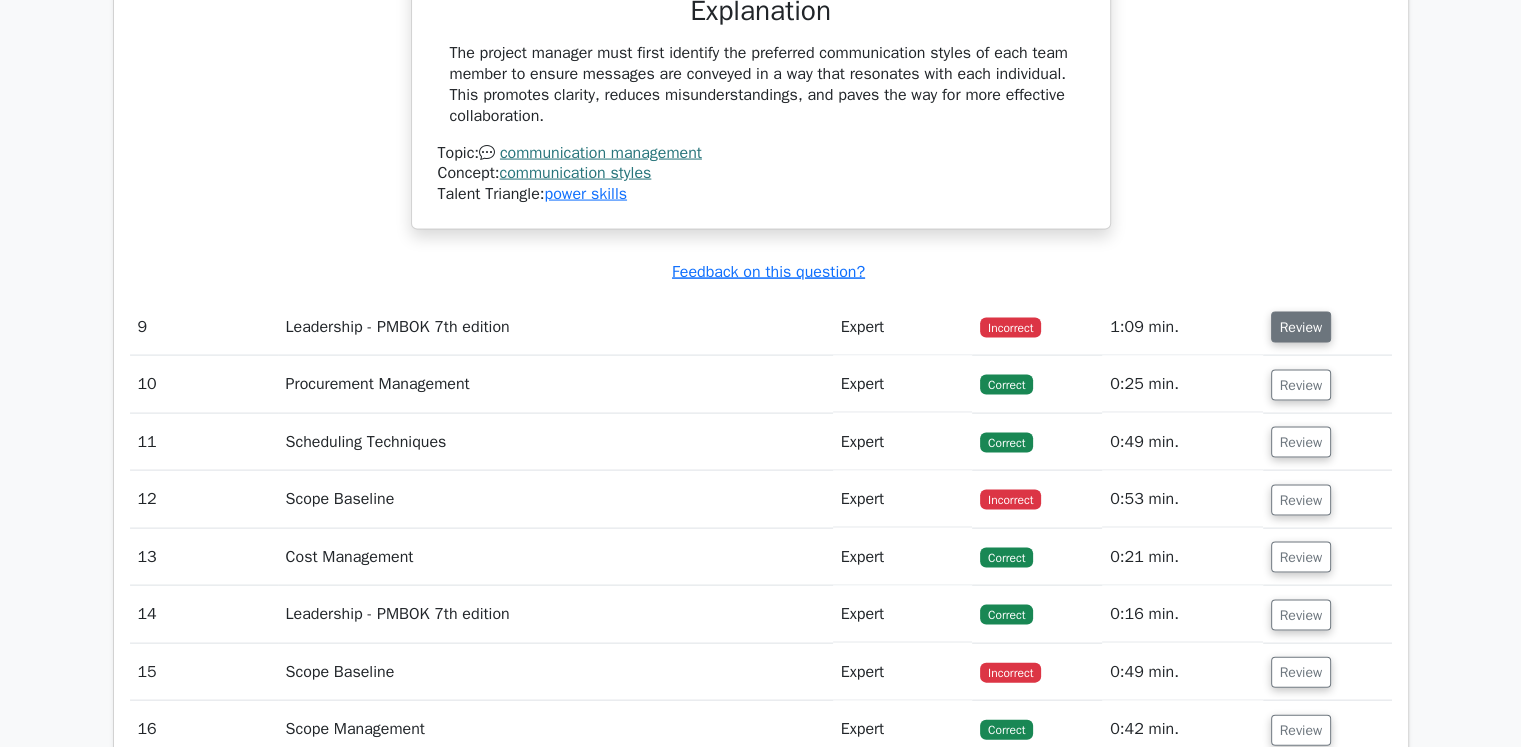 click on "Review" at bounding box center [1301, 327] 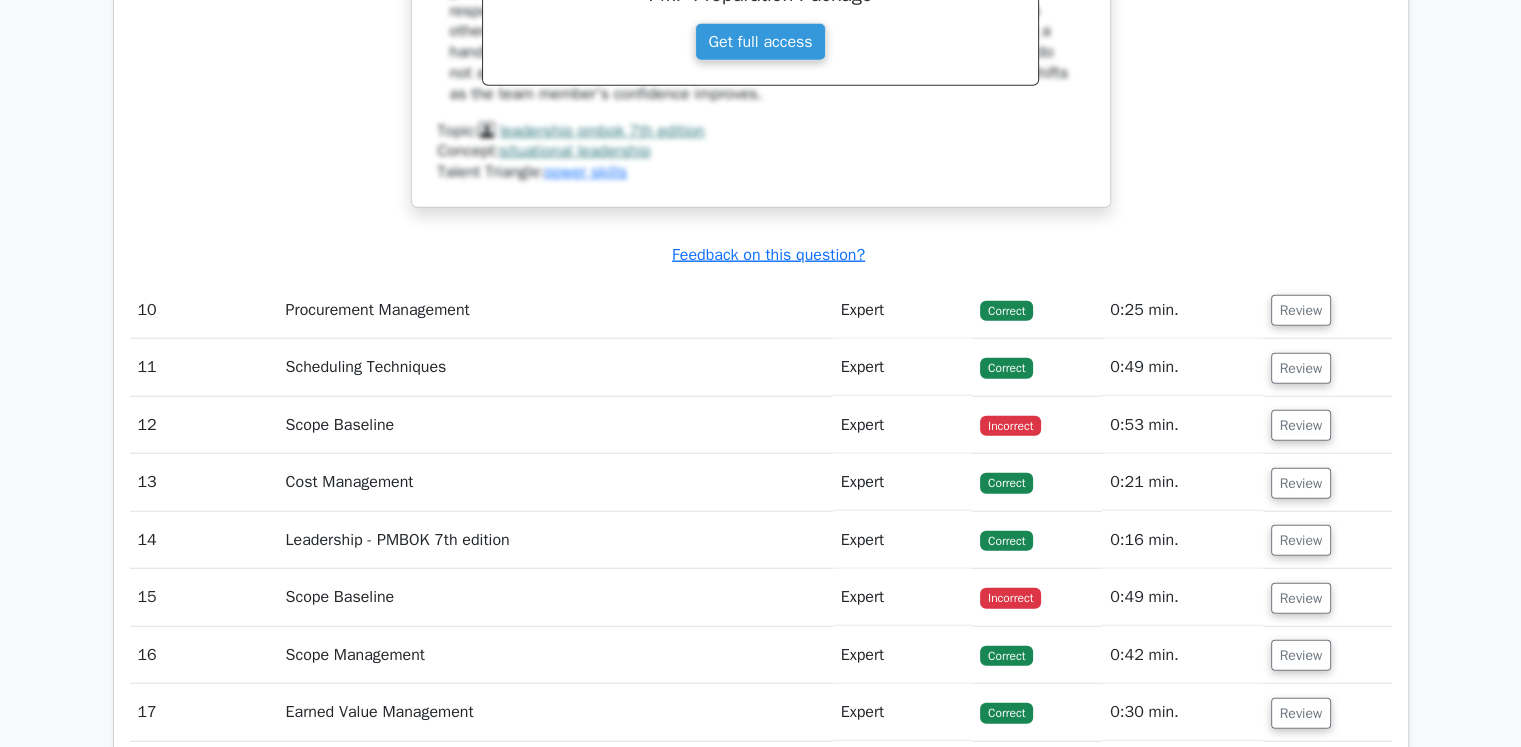 scroll, scrollTop: 5100, scrollLeft: 0, axis: vertical 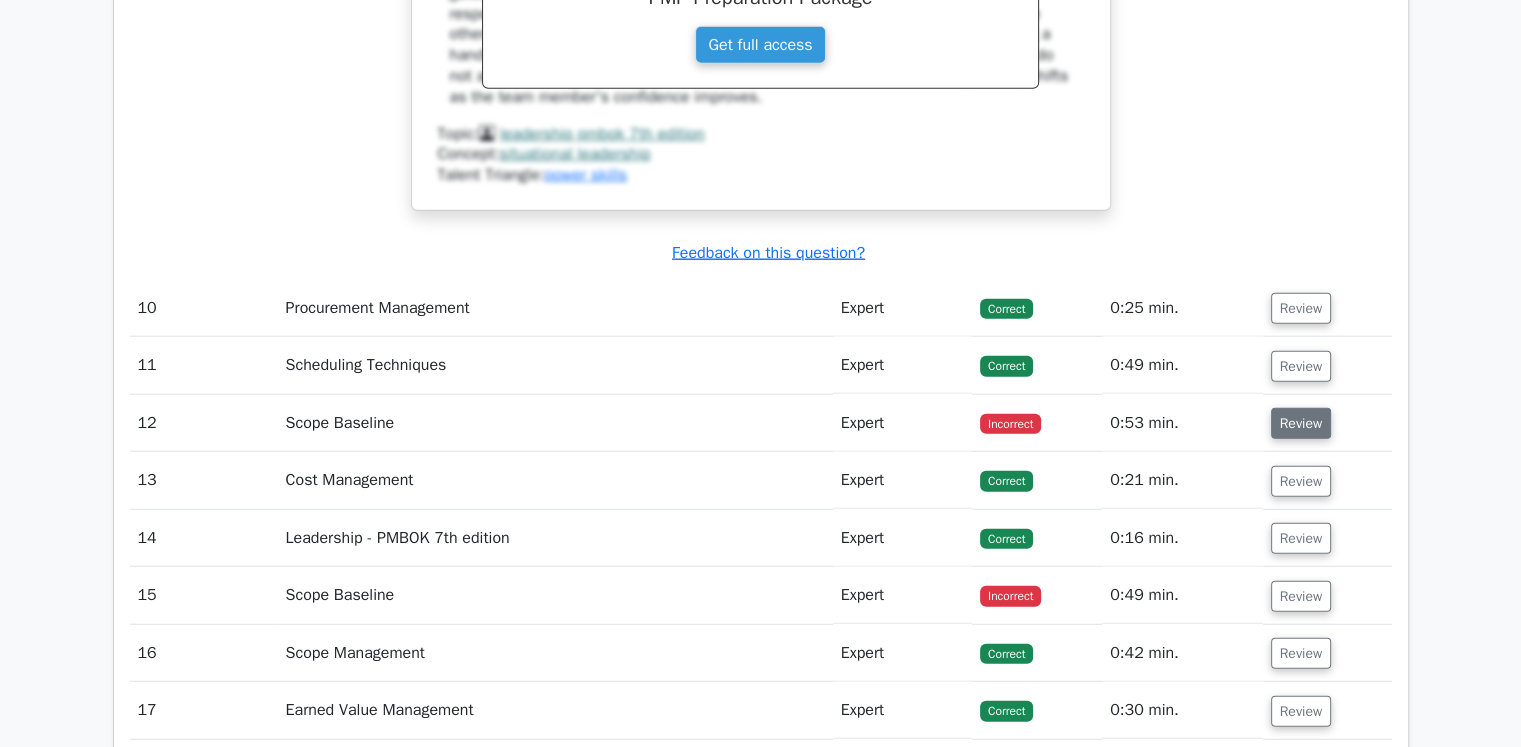 click on "Review" at bounding box center [1301, 423] 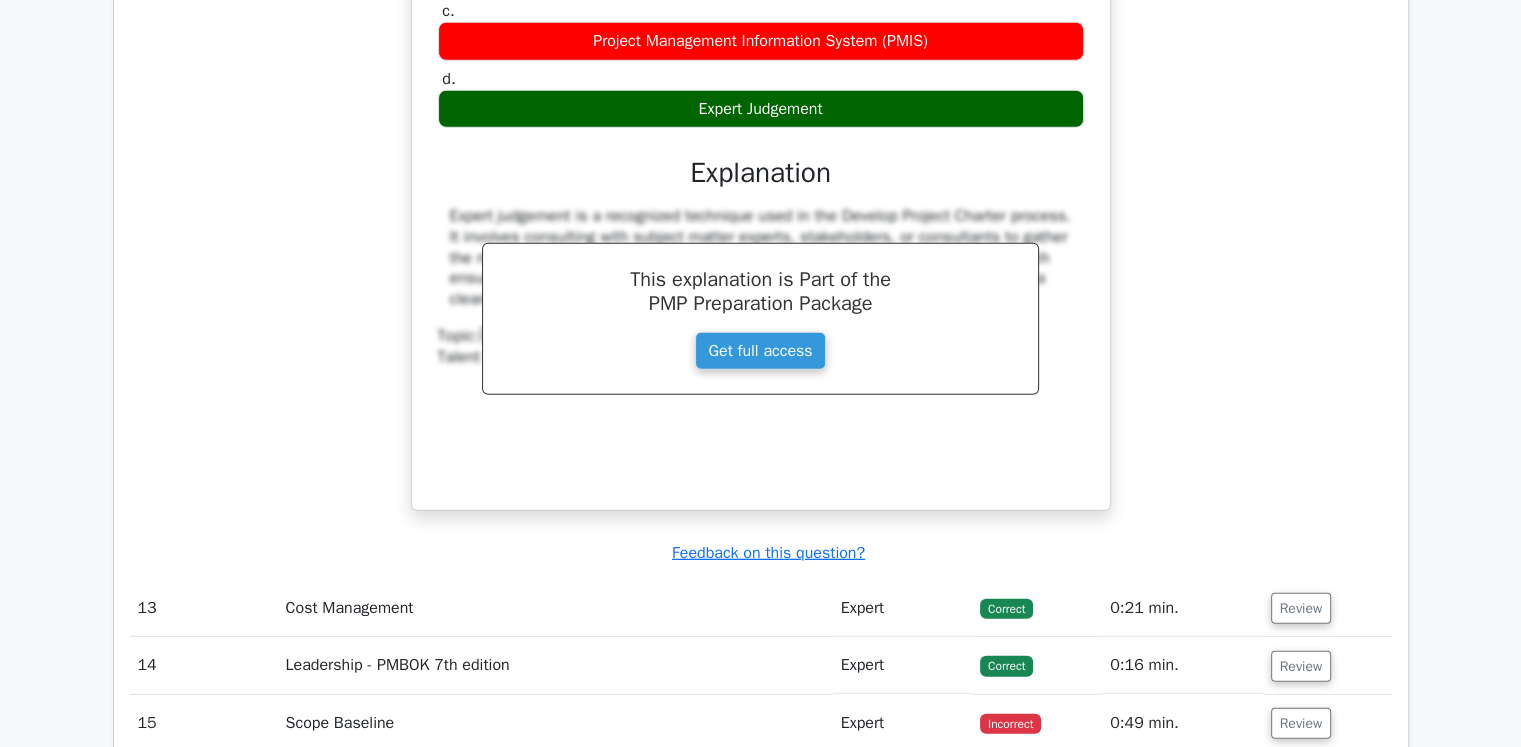 scroll, scrollTop: 5900, scrollLeft: 0, axis: vertical 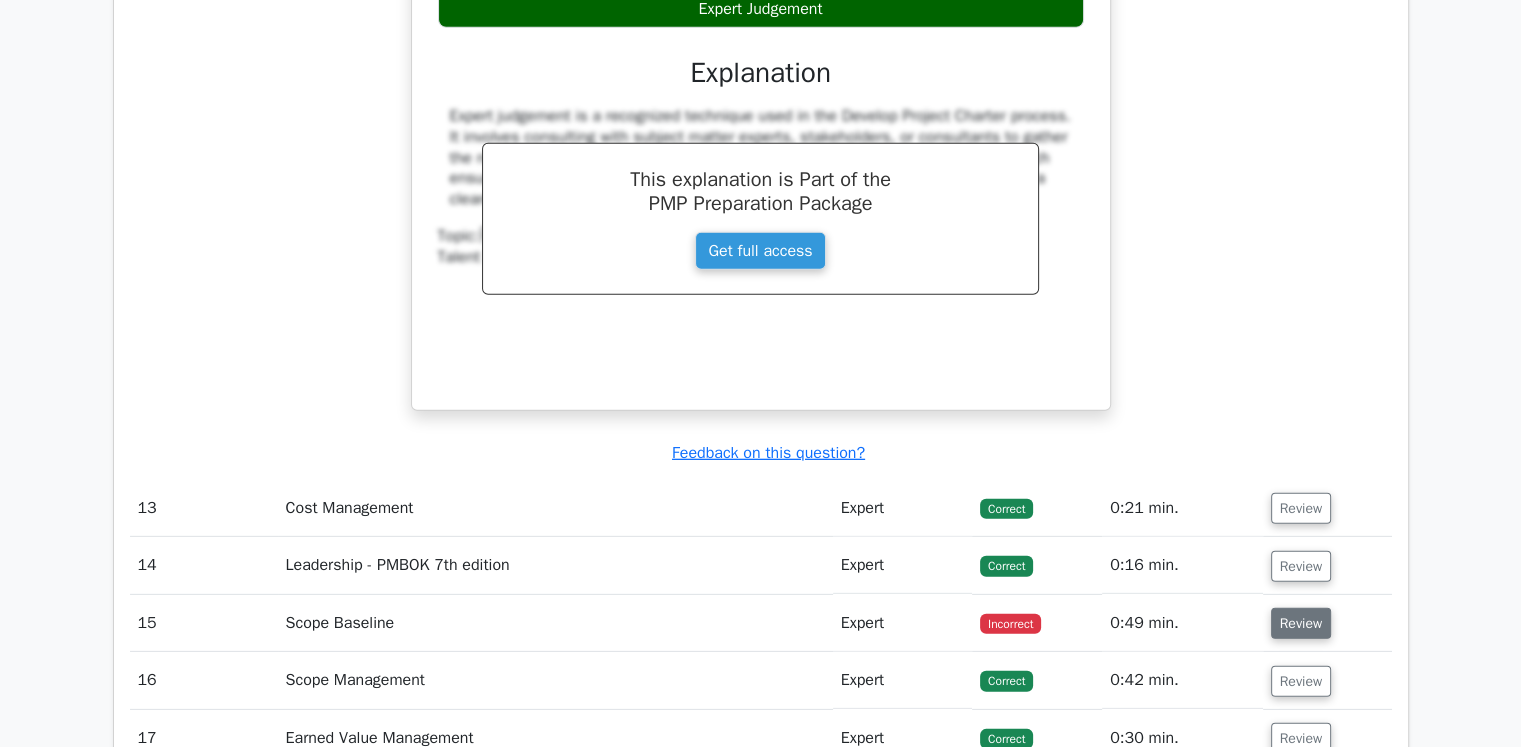 click on "Review" at bounding box center [1301, 623] 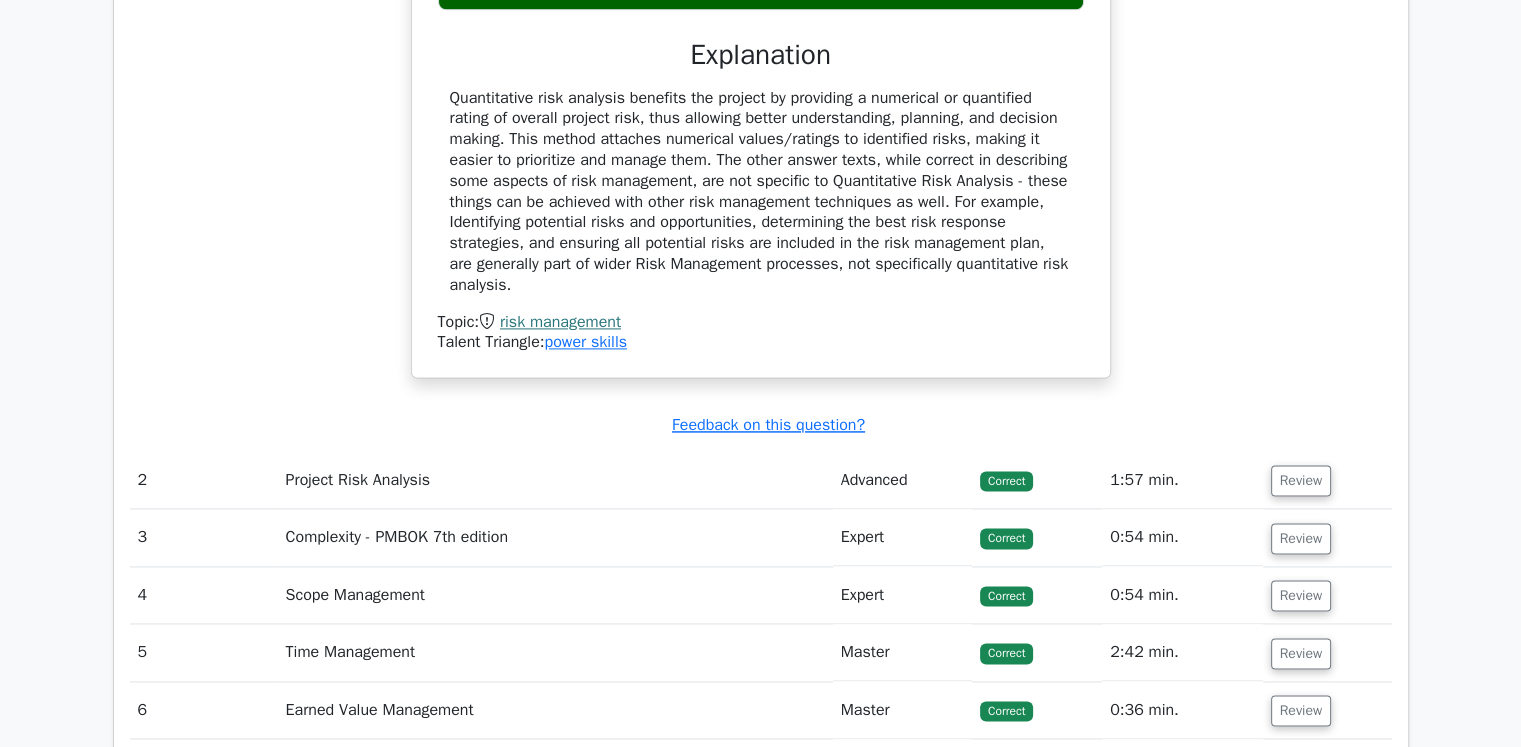 scroll, scrollTop: 2563, scrollLeft: 0, axis: vertical 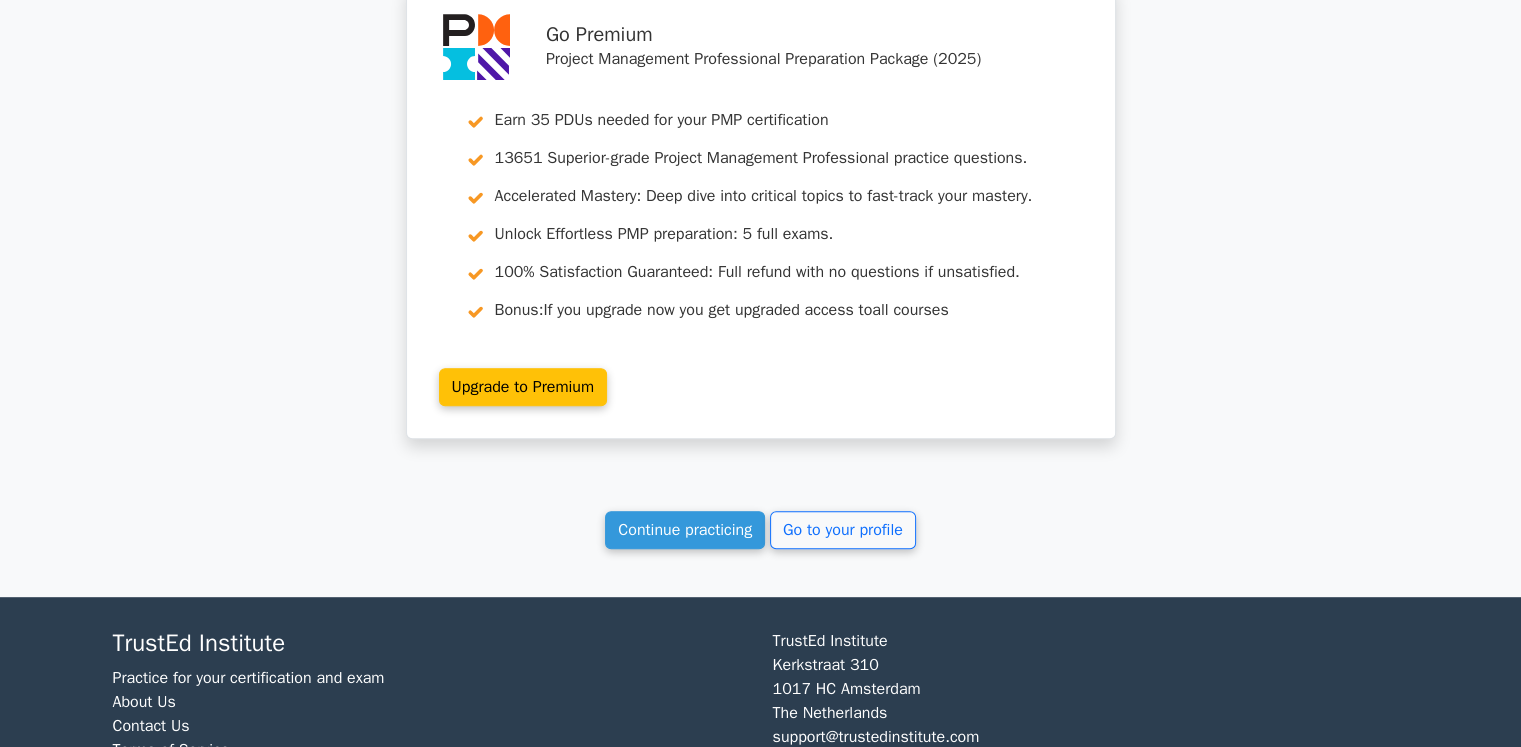 click on "Your Test Results
Project Management Professional
70%
Your Score
Keep practicing!
Performance by Topic
Risk Management
100%
Project Risk Analysis
100%
0%" at bounding box center [761, -3654] 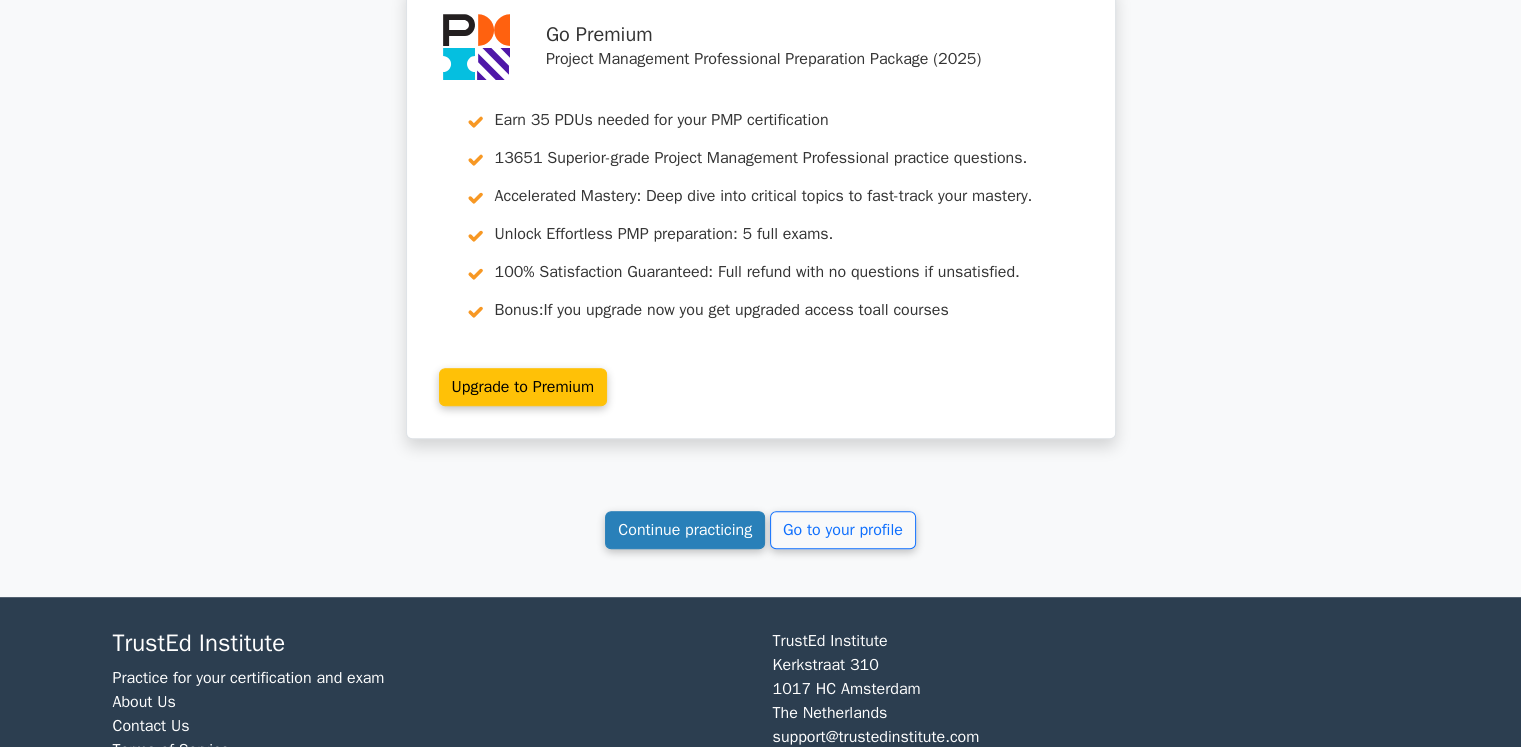 click on "Continue practicing" at bounding box center (685, 530) 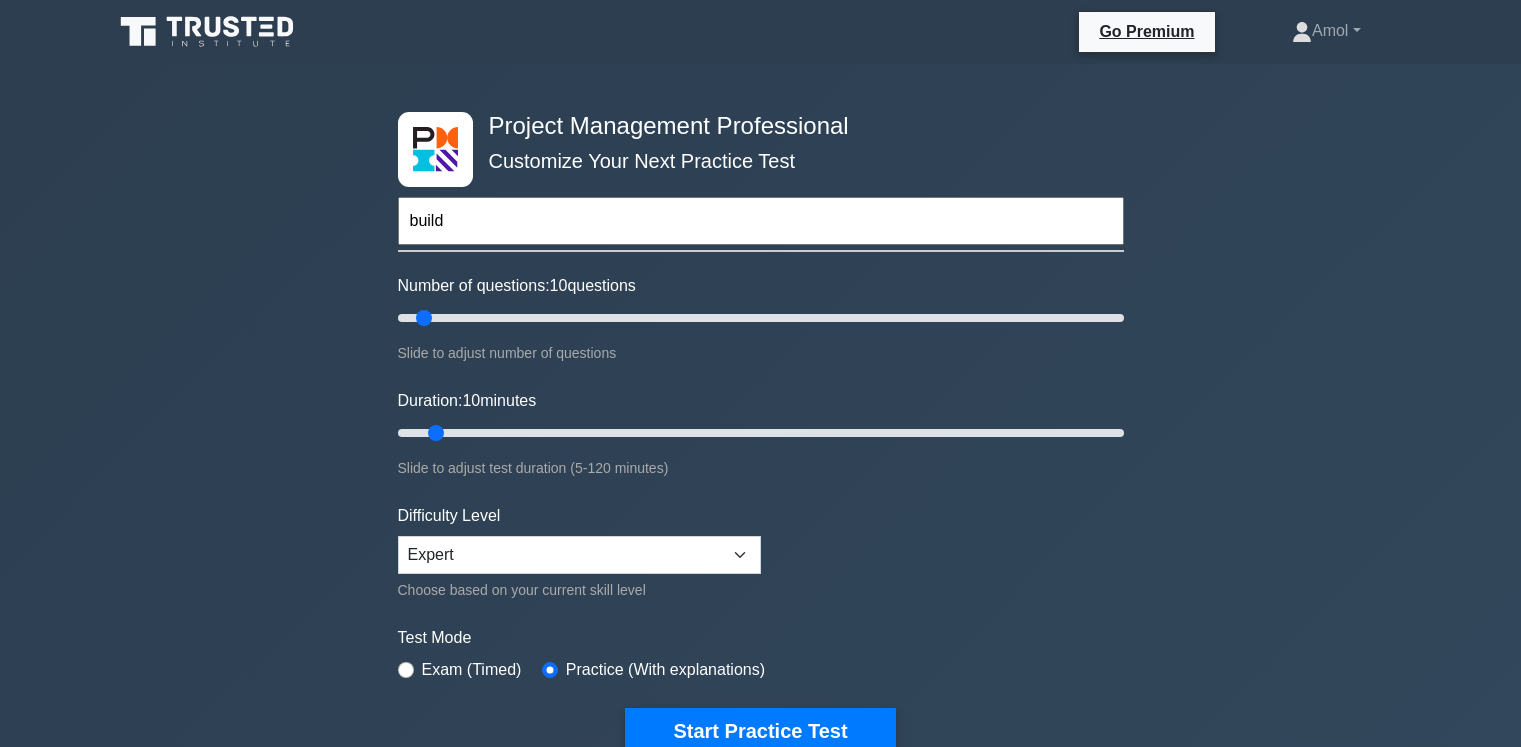 scroll, scrollTop: 0, scrollLeft: 0, axis: both 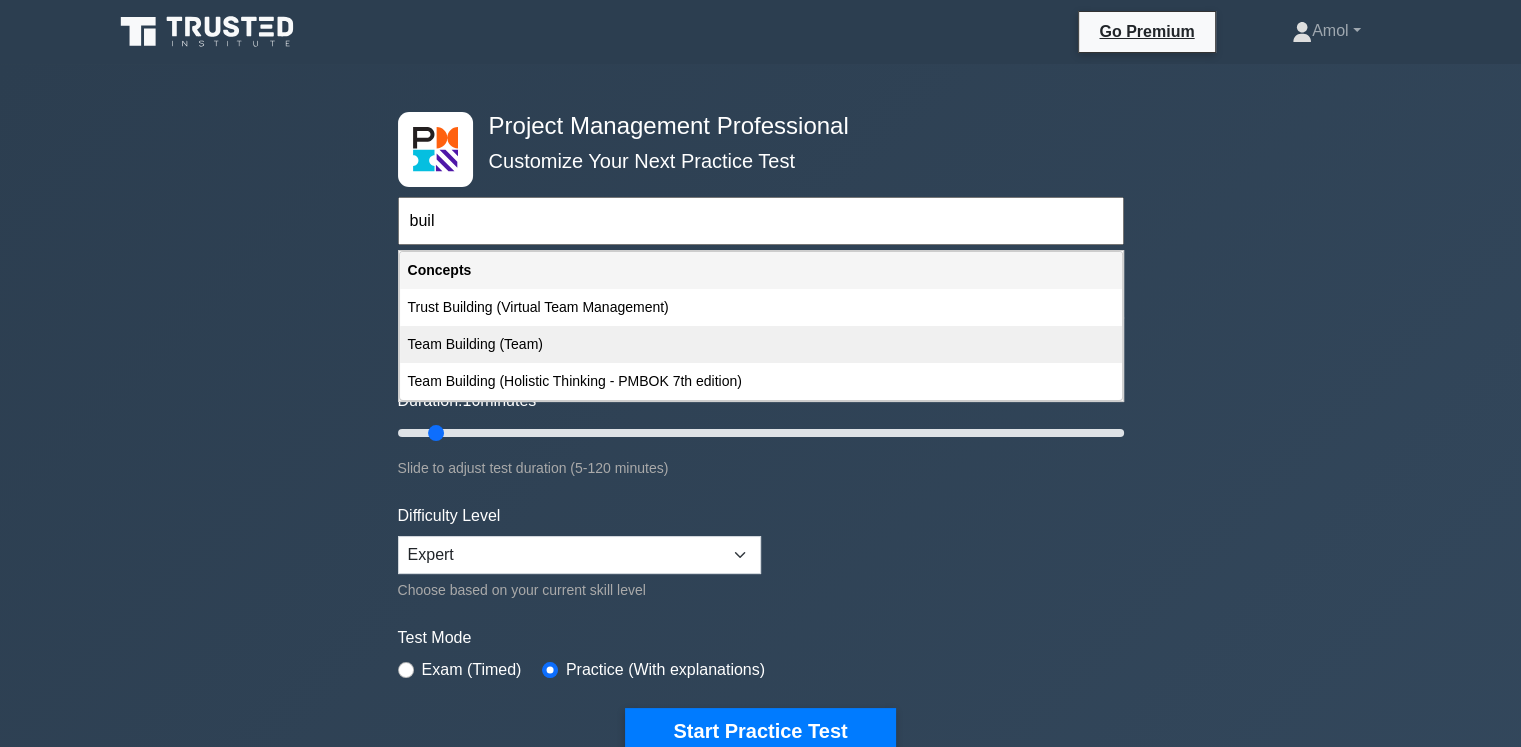 type on "buil" 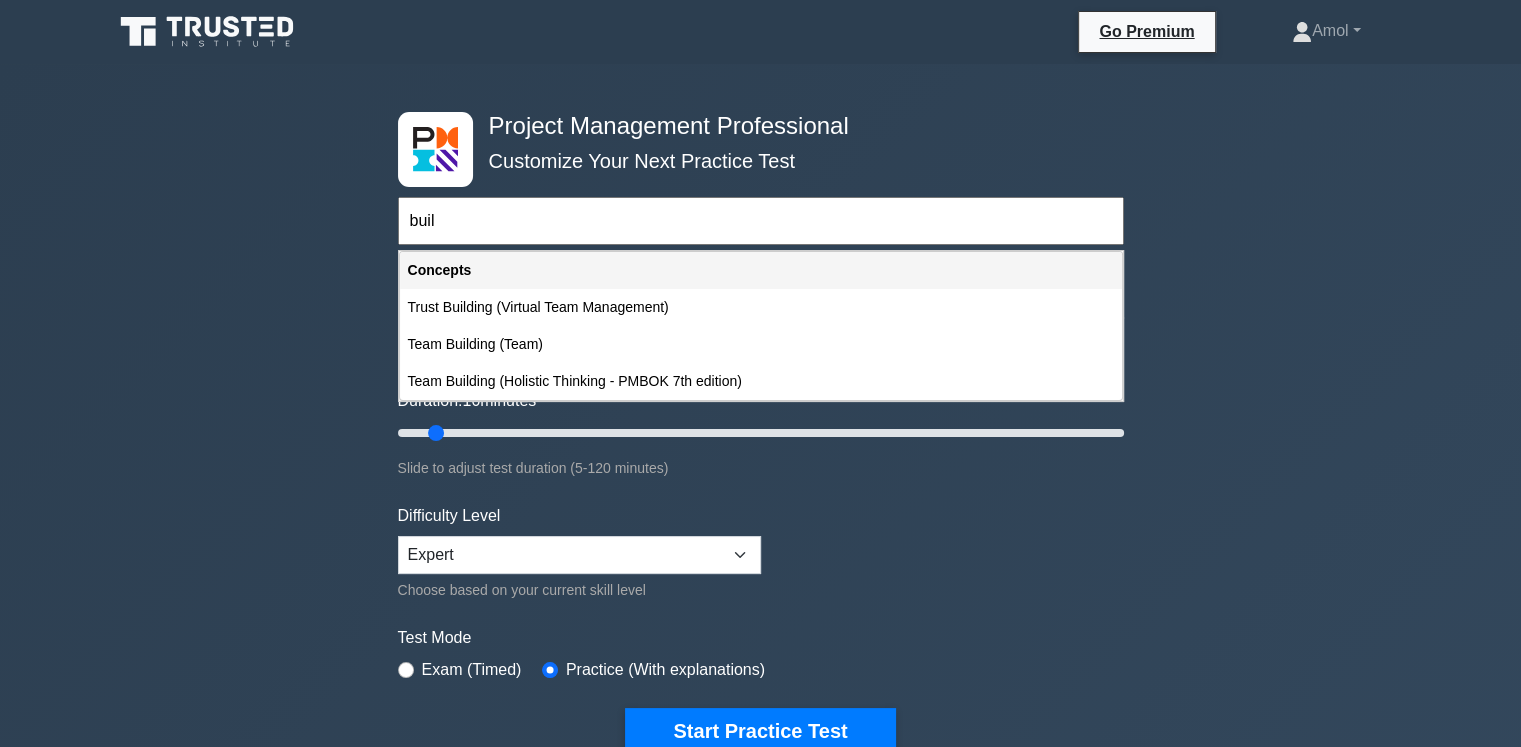 drag, startPoint x: 331, startPoint y: 219, endPoint x: 255, endPoint y: 221, distance: 76.02631 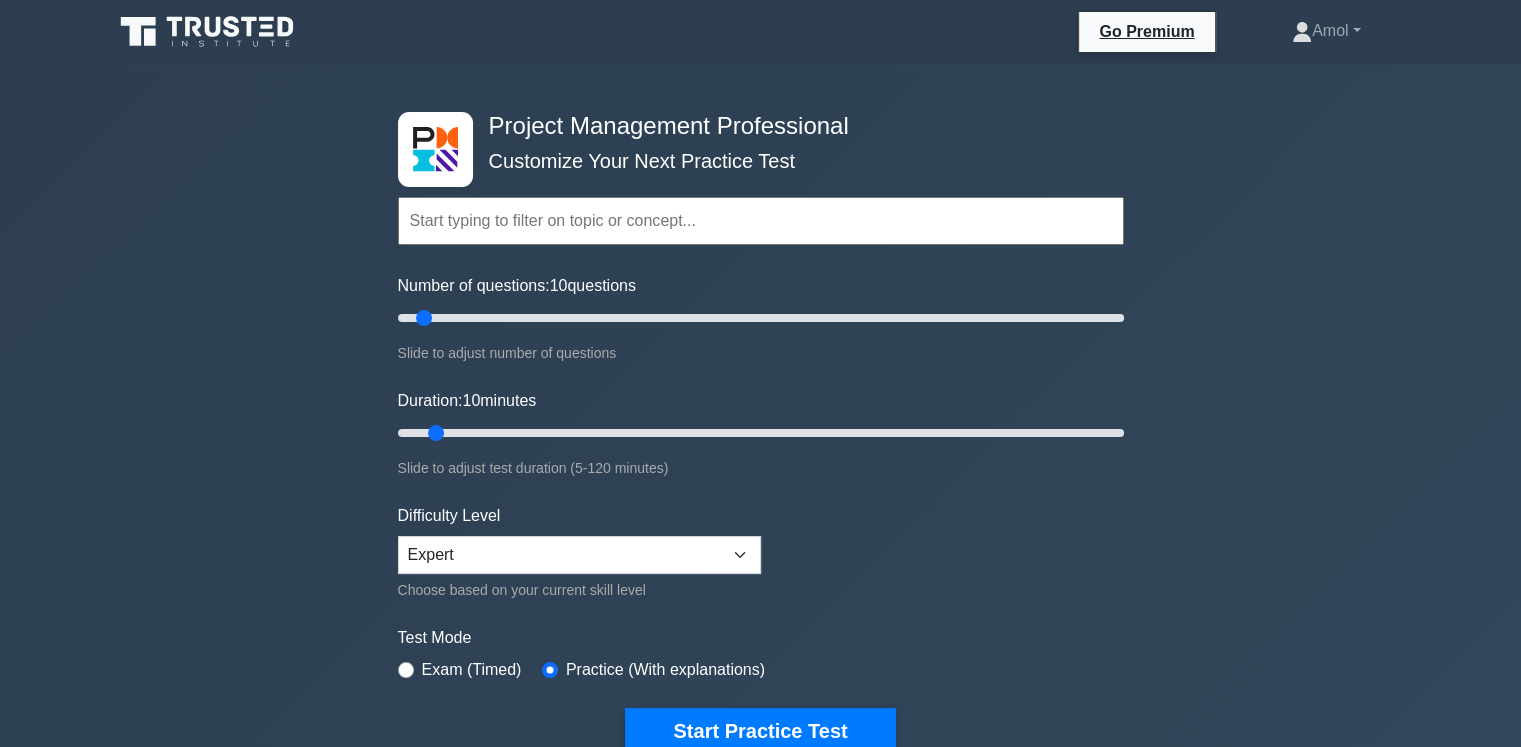 paste on "EXECUTE PROJECT TO DELIVER BUSINESS VALUE" 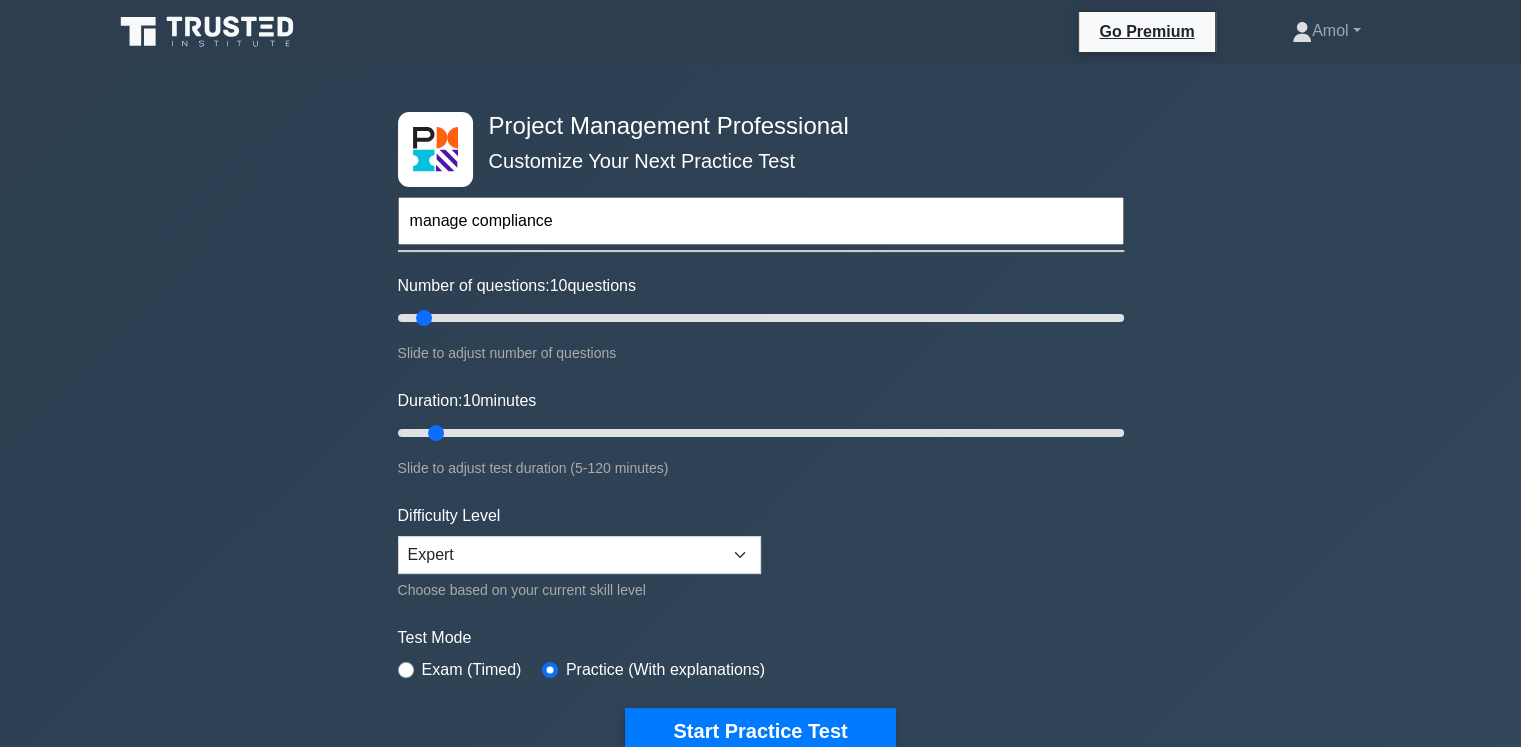 type on "manage compliance" 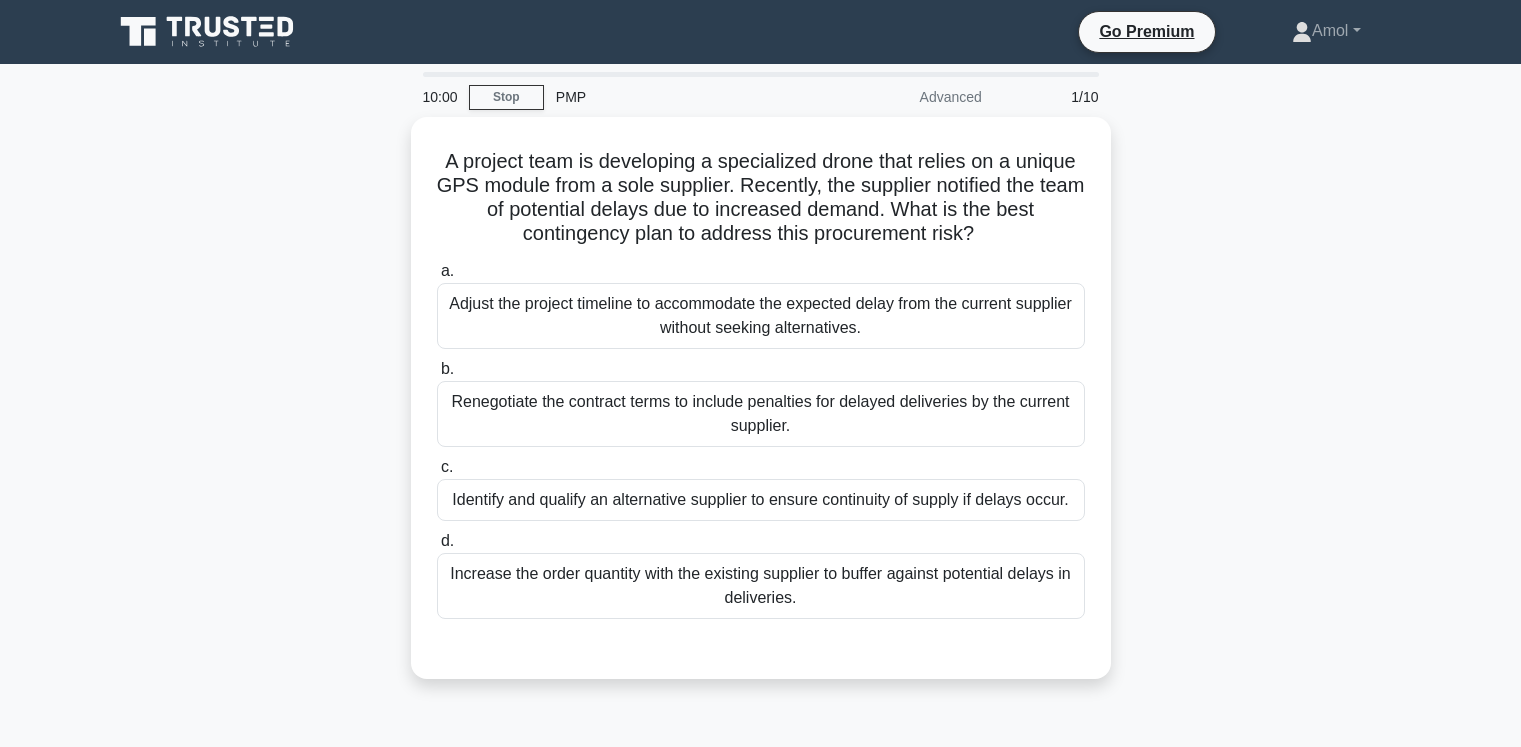 scroll, scrollTop: 0, scrollLeft: 0, axis: both 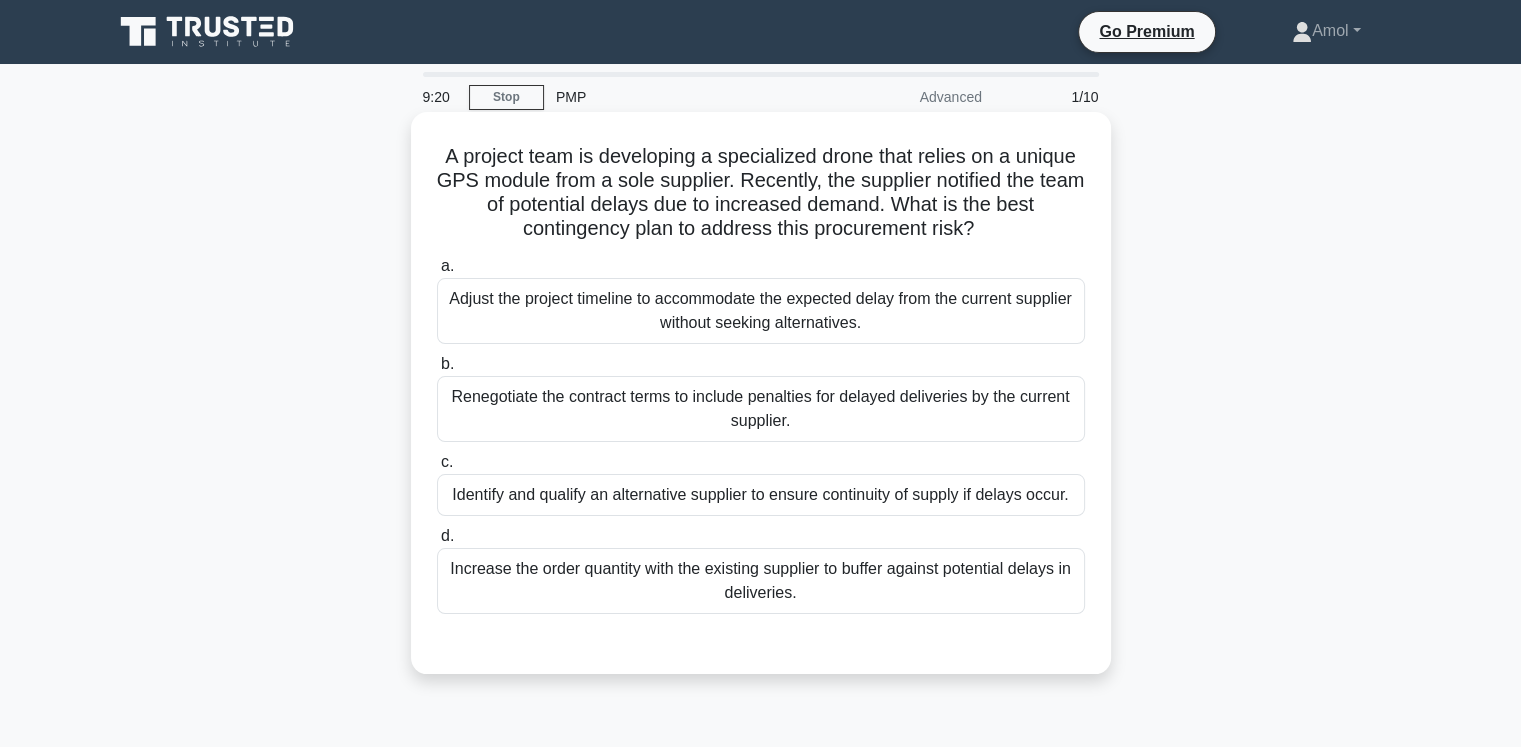 drag, startPoint x: 617, startPoint y: 156, endPoint x: 1063, endPoint y: 233, distance: 452.59805 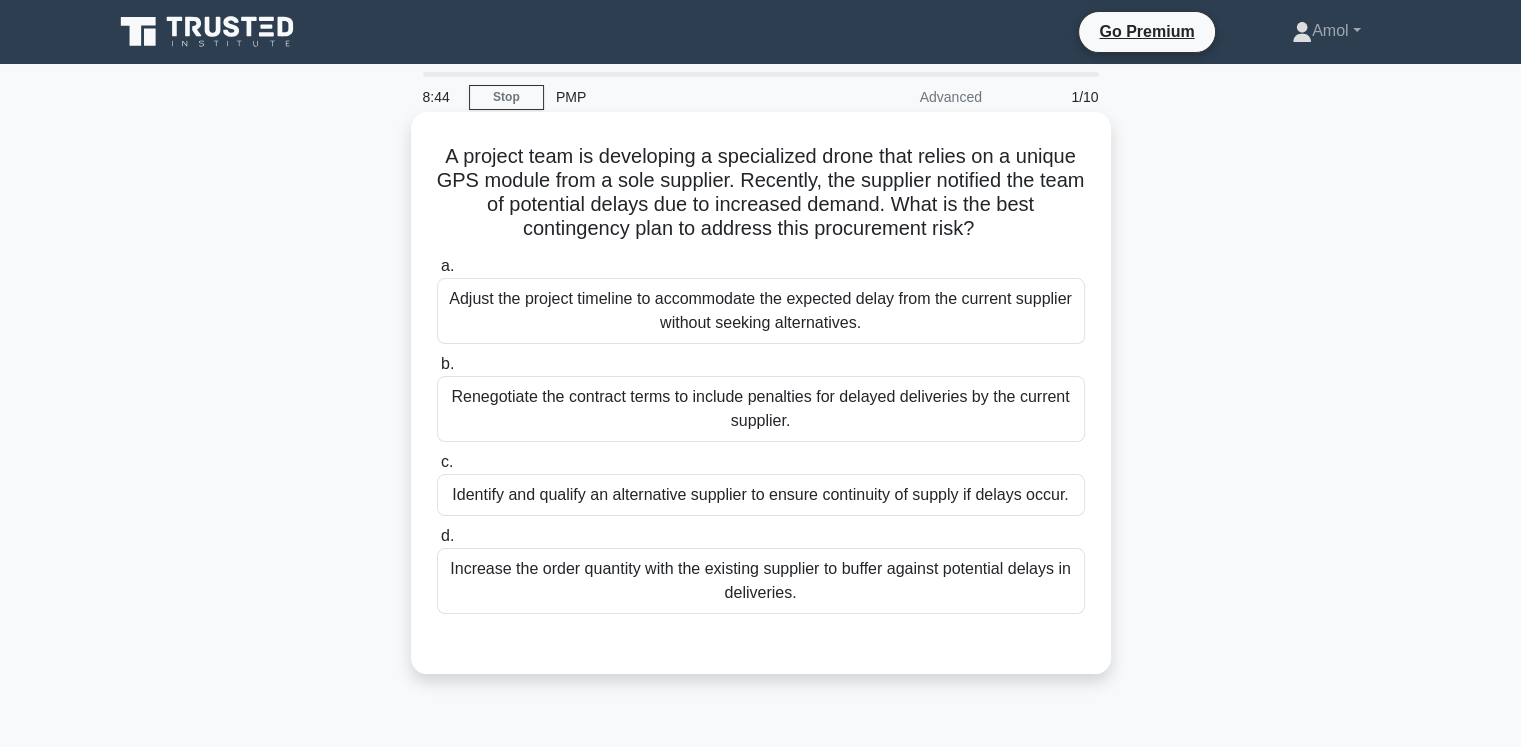 click on "Renegotiate the contract terms to include penalties for delayed deliveries by the current supplier." at bounding box center [761, 409] 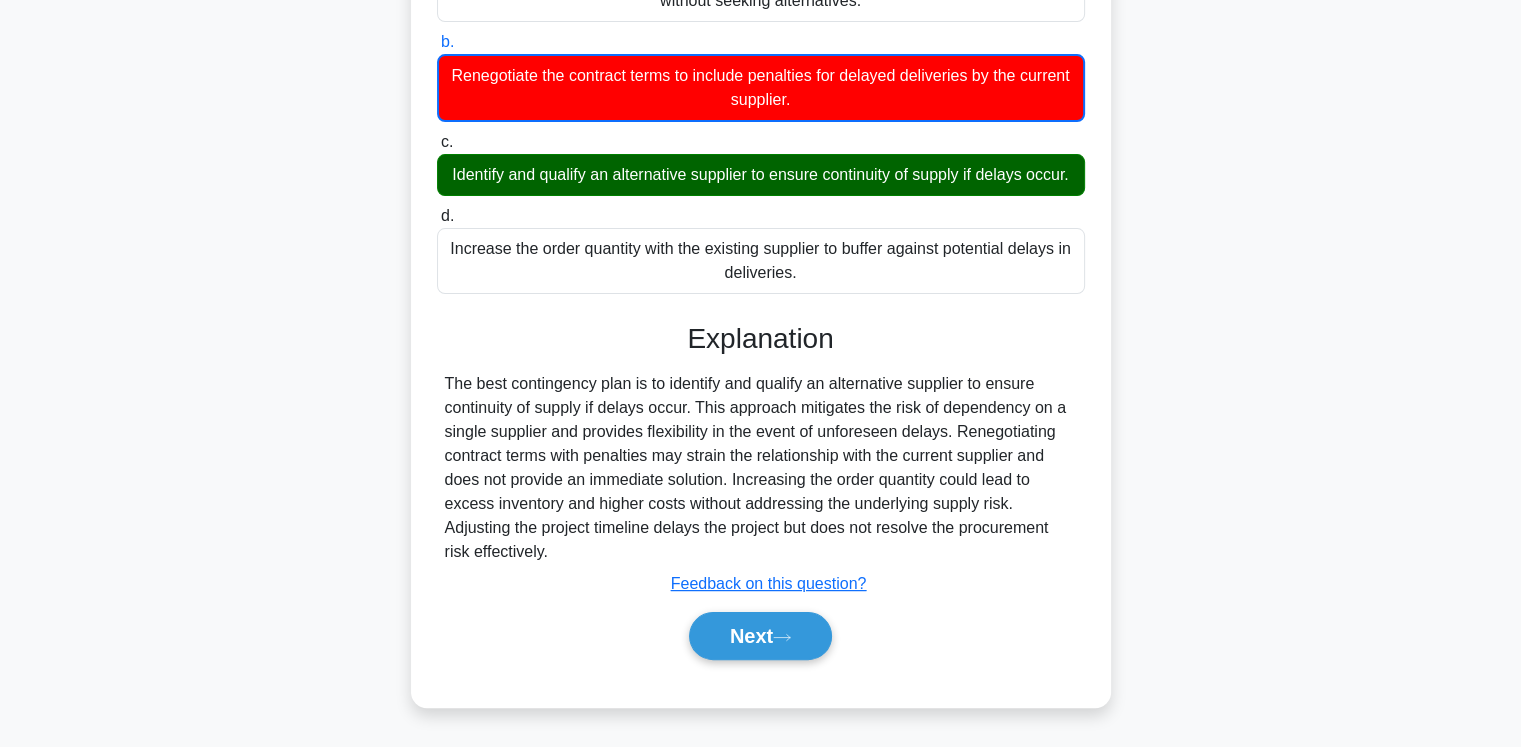 scroll, scrollTop: 342, scrollLeft: 0, axis: vertical 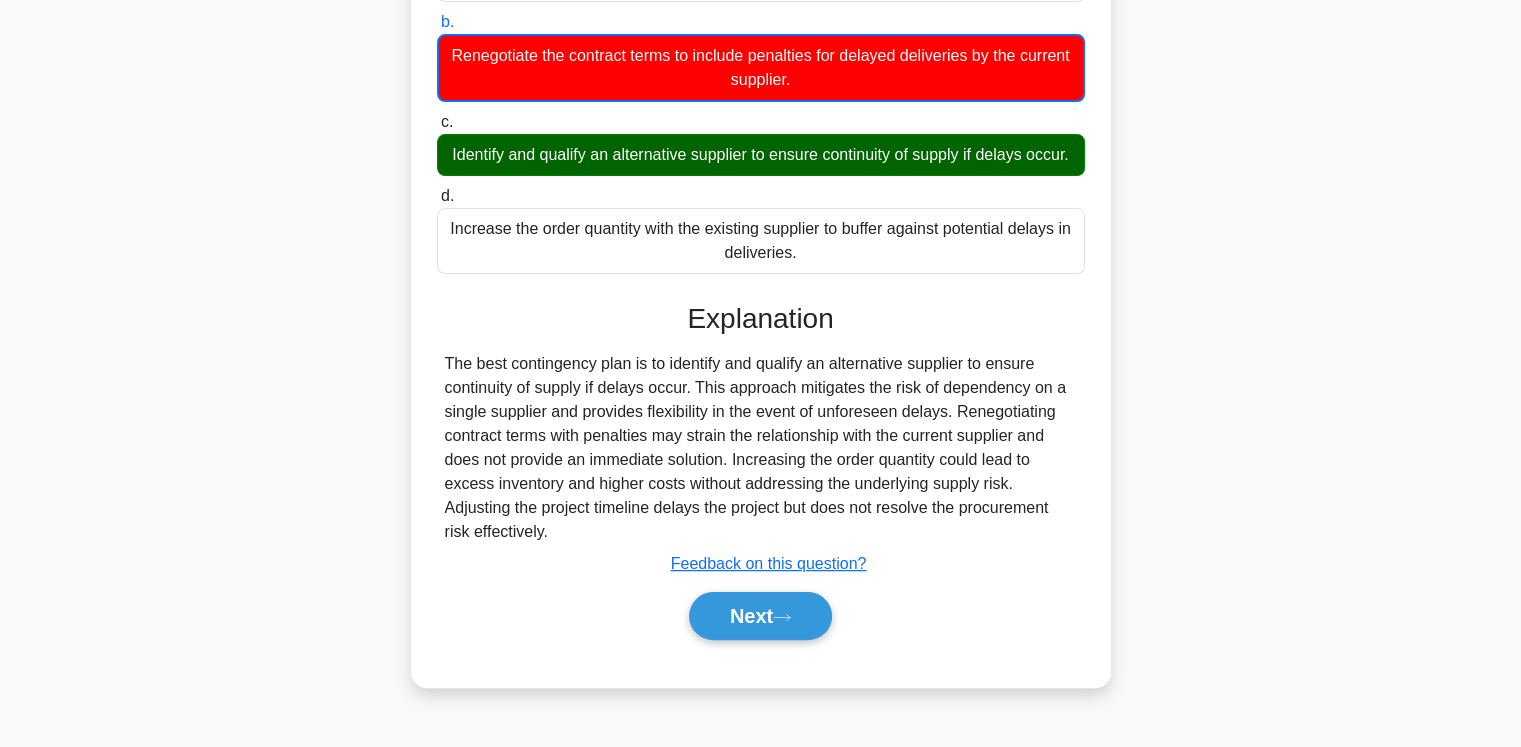 click on "a.
Adjust the project timeline to accommodate the expected delay from the current supplier without seeking alternatives.
b.
c. d." at bounding box center [761, 286] 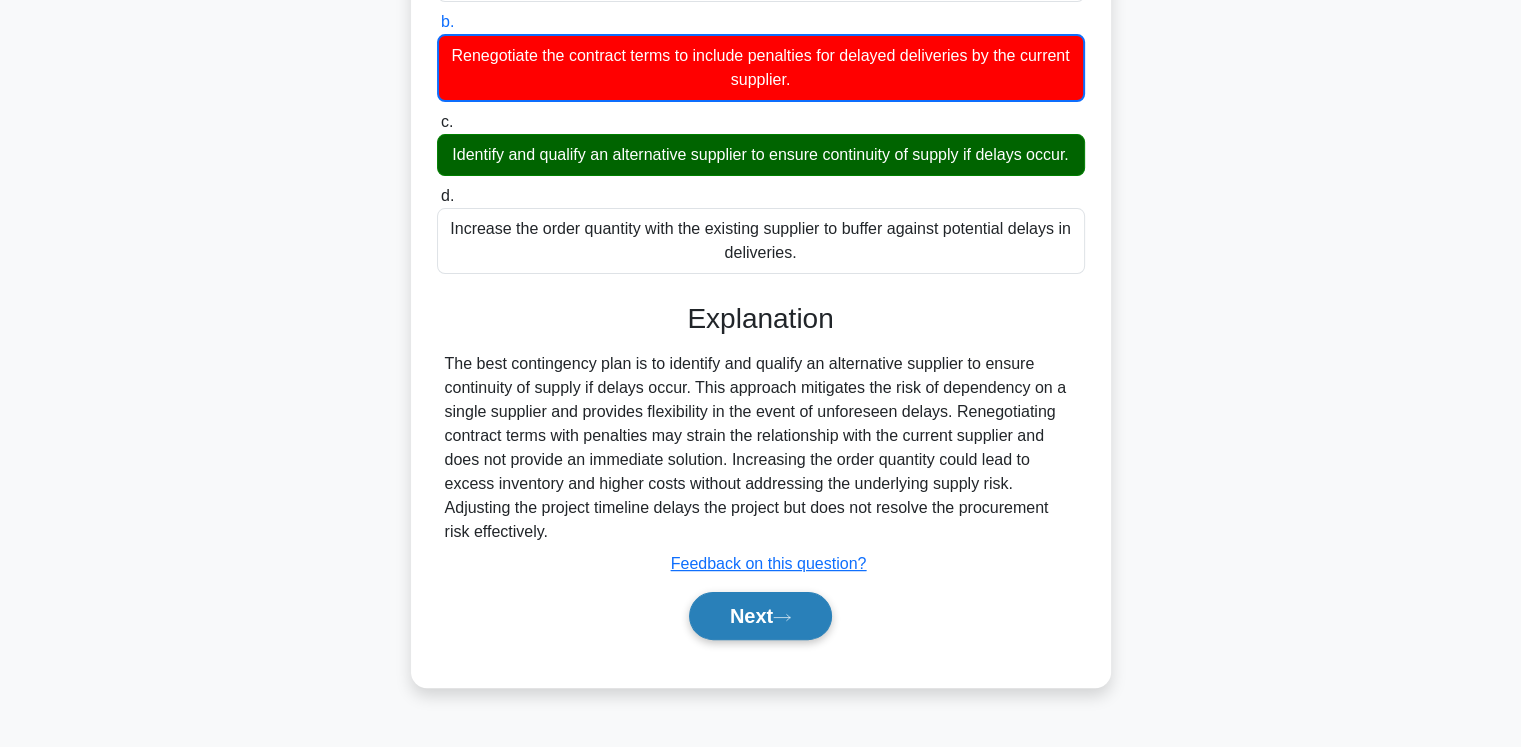 click on "Next" at bounding box center [760, 616] 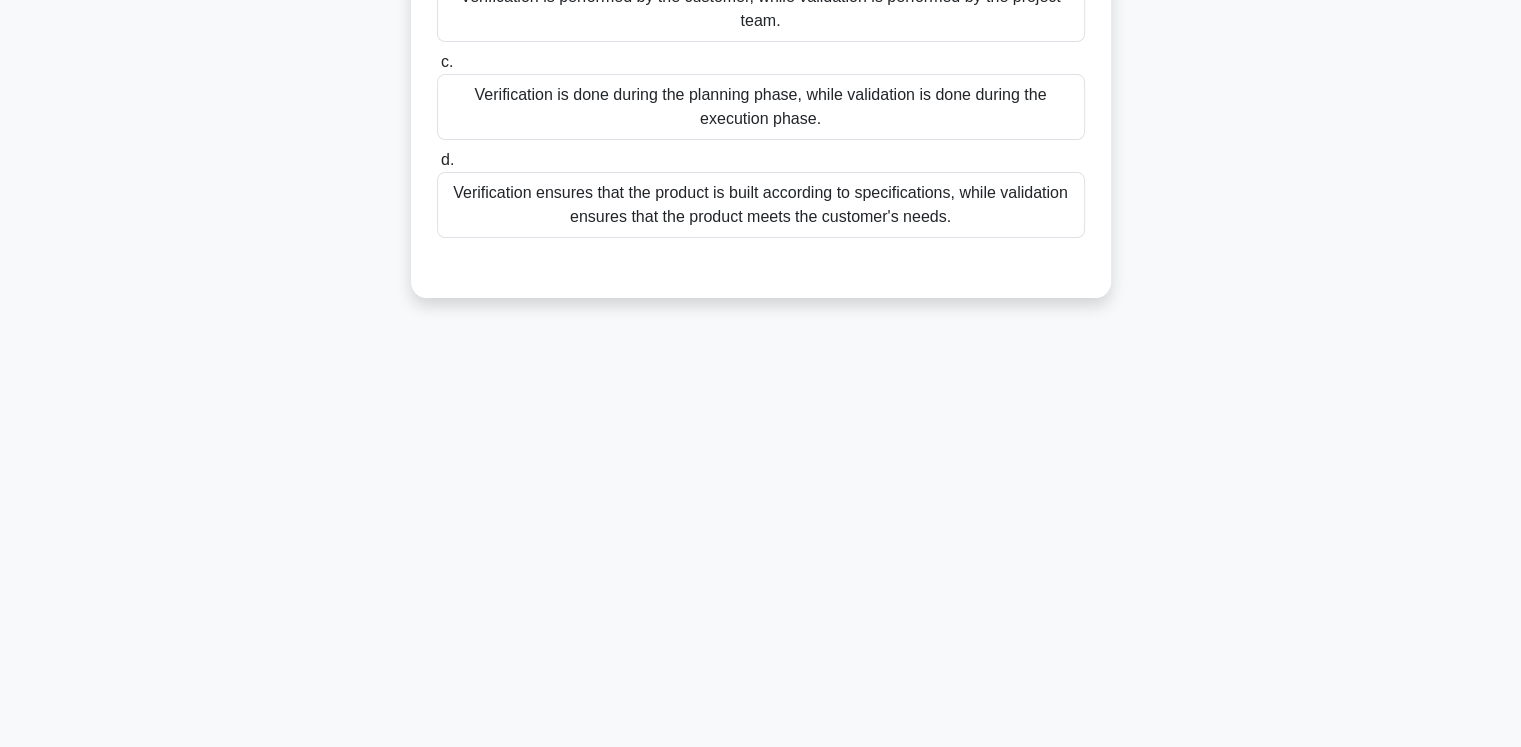 scroll, scrollTop: 0, scrollLeft: 0, axis: both 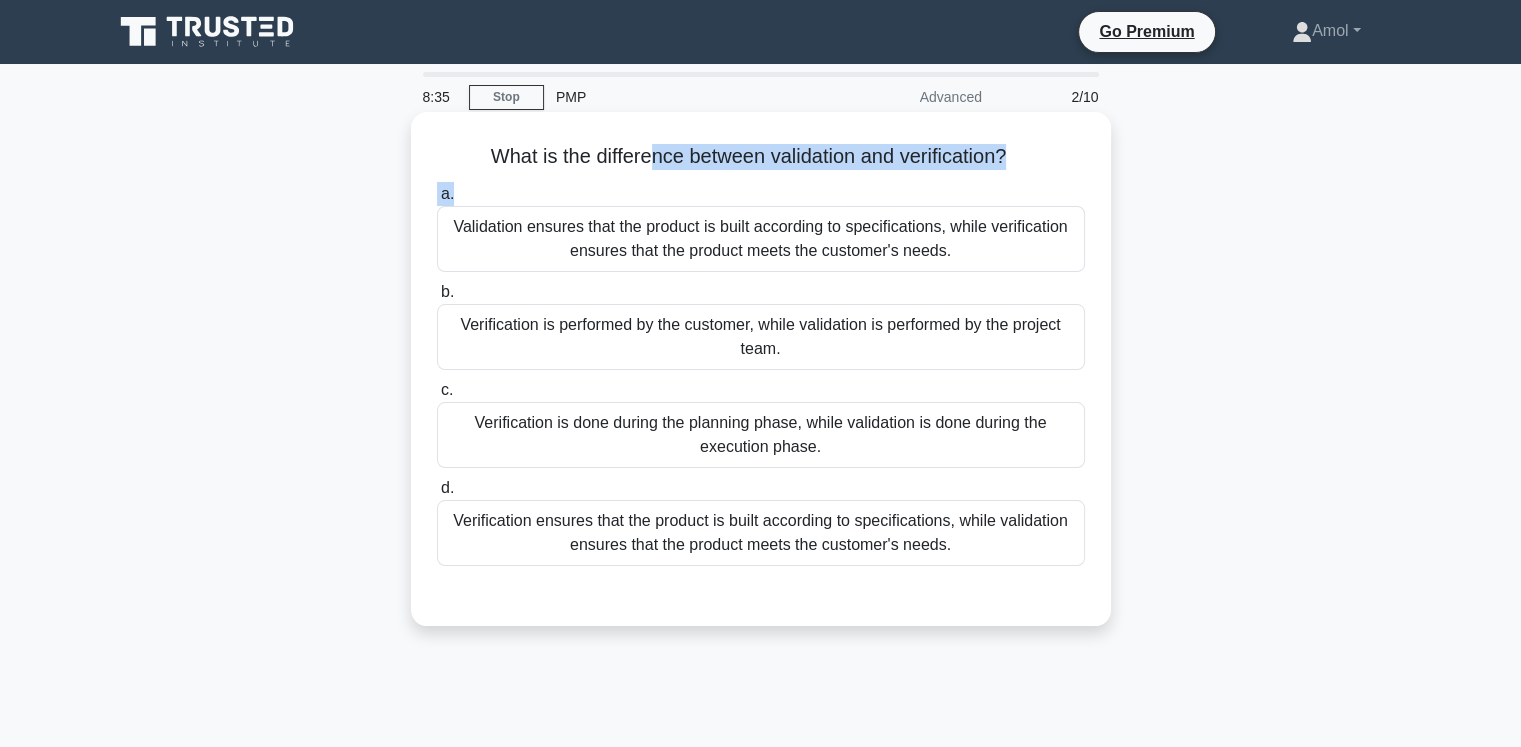 drag, startPoint x: 642, startPoint y: 165, endPoint x: 1042, endPoint y: 178, distance: 400.21118 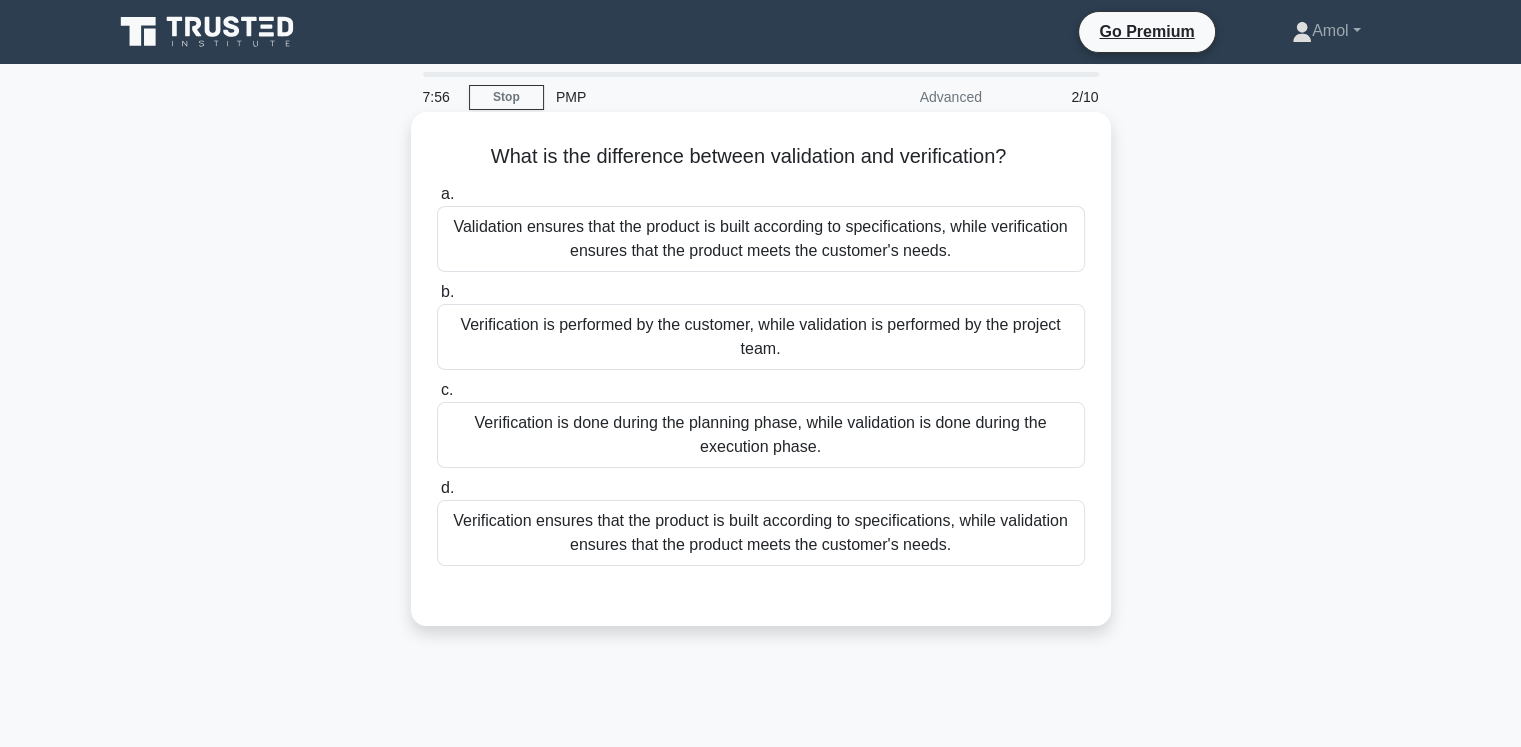 click on "Verification is performed by the customer, while validation is performed by the project team." at bounding box center (761, 337) 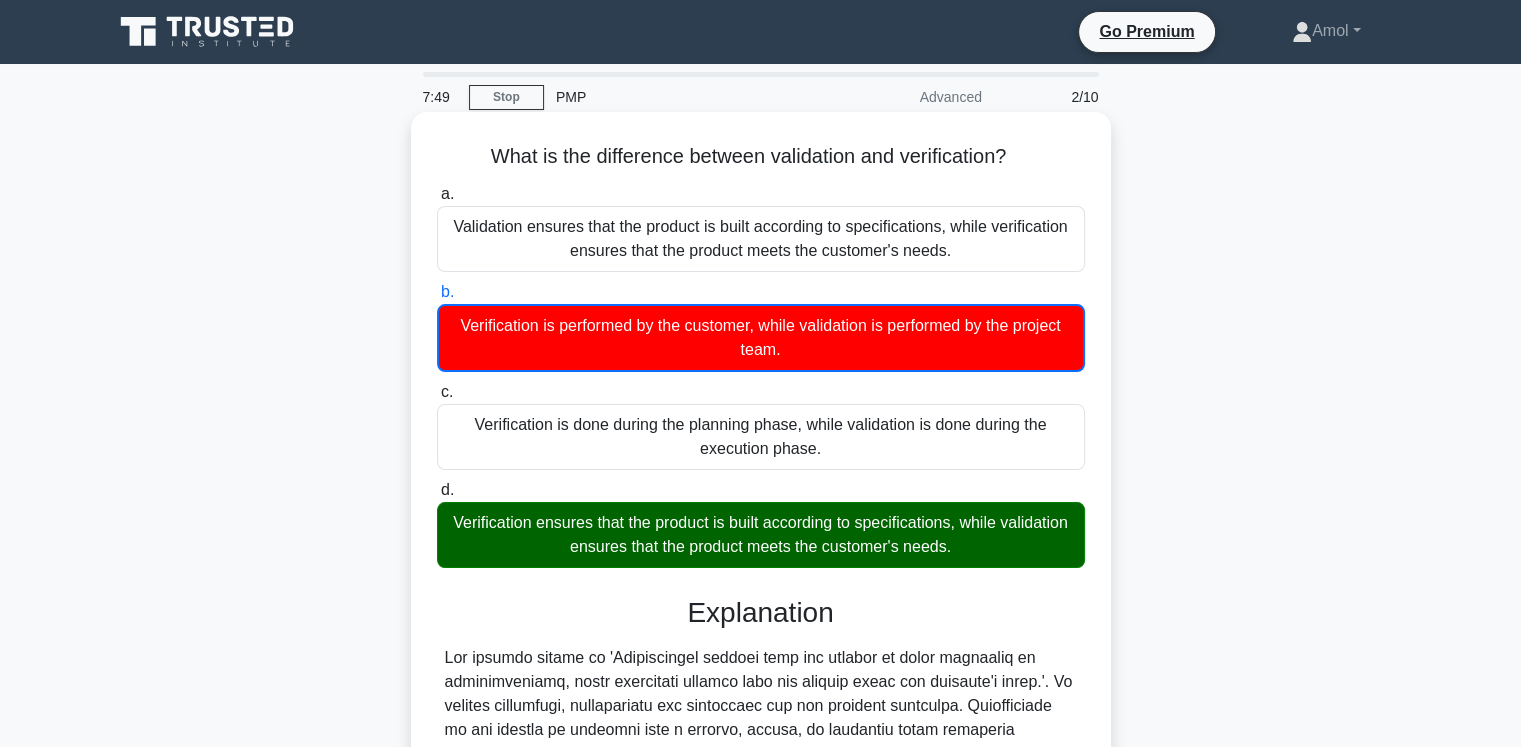 scroll, scrollTop: 462, scrollLeft: 0, axis: vertical 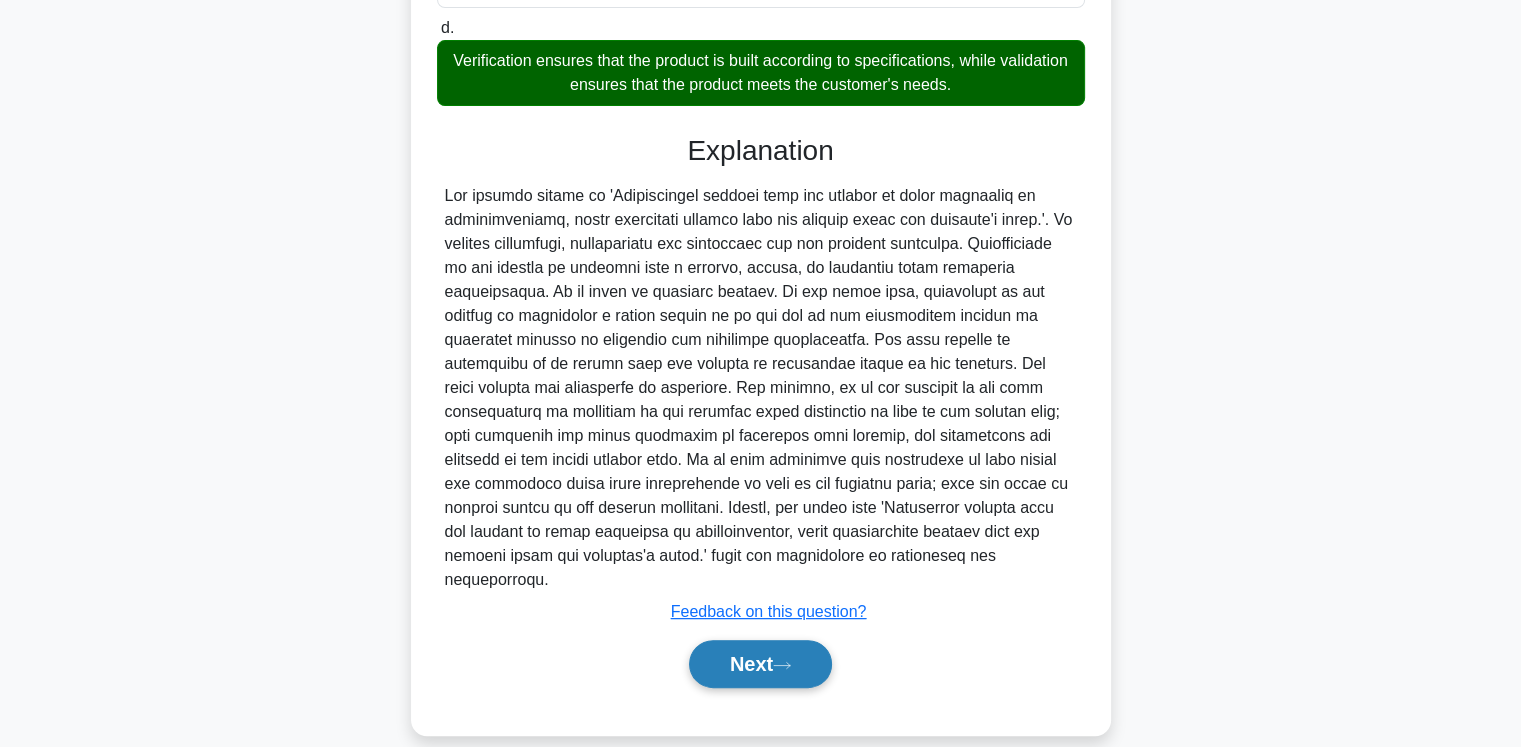 click on "Next" at bounding box center (760, 664) 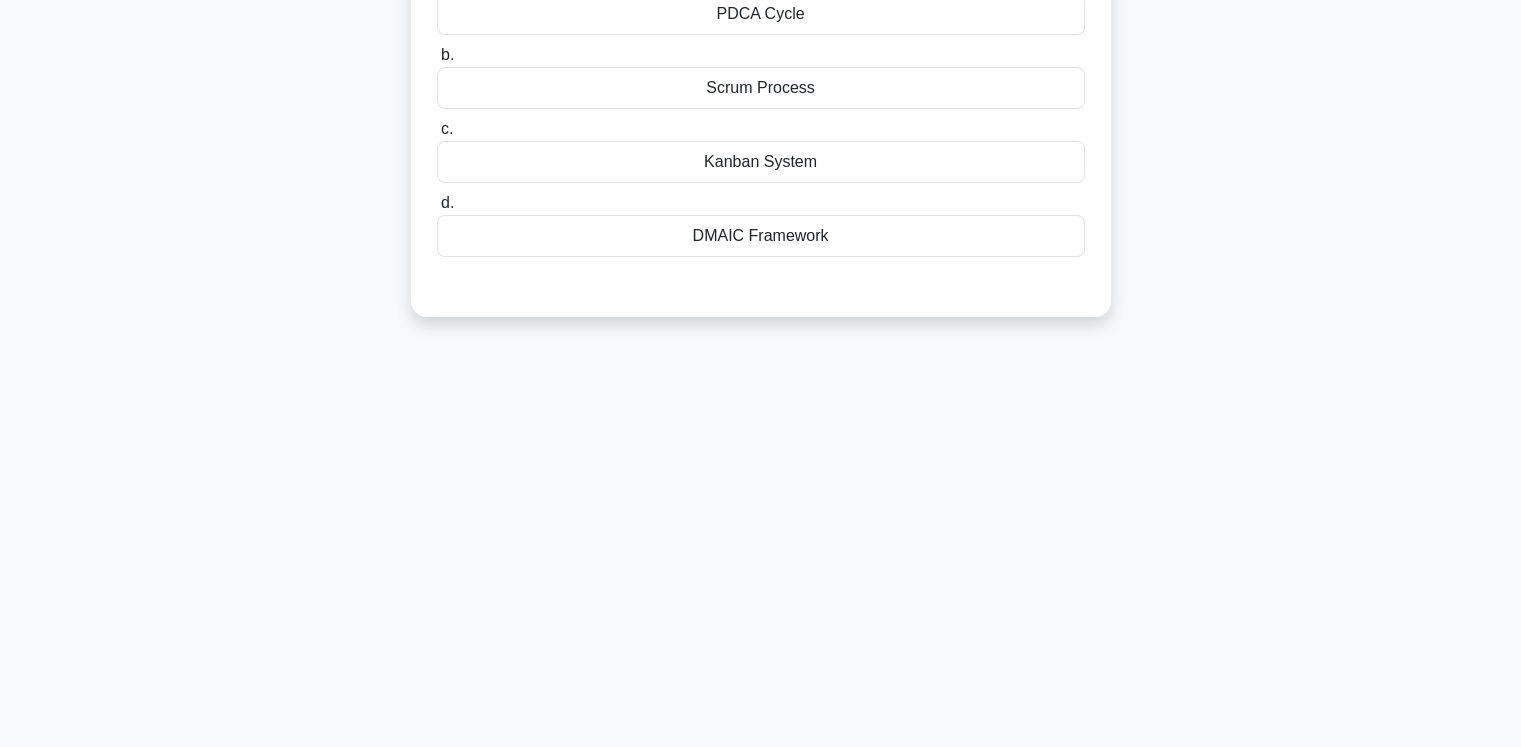 scroll, scrollTop: 0, scrollLeft: 0, axis: both 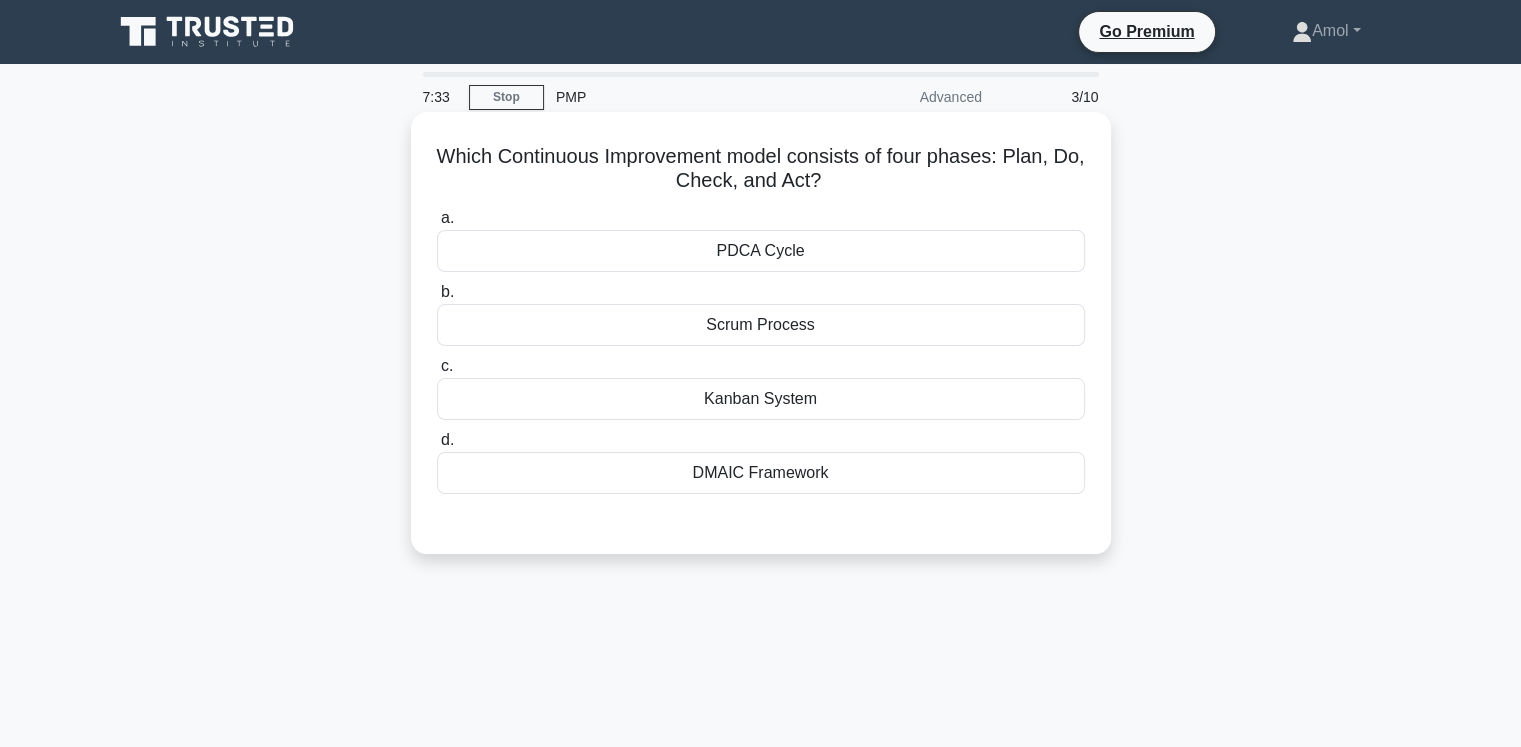 click on "PDCA Cycle" at bounding box center (761, 251) 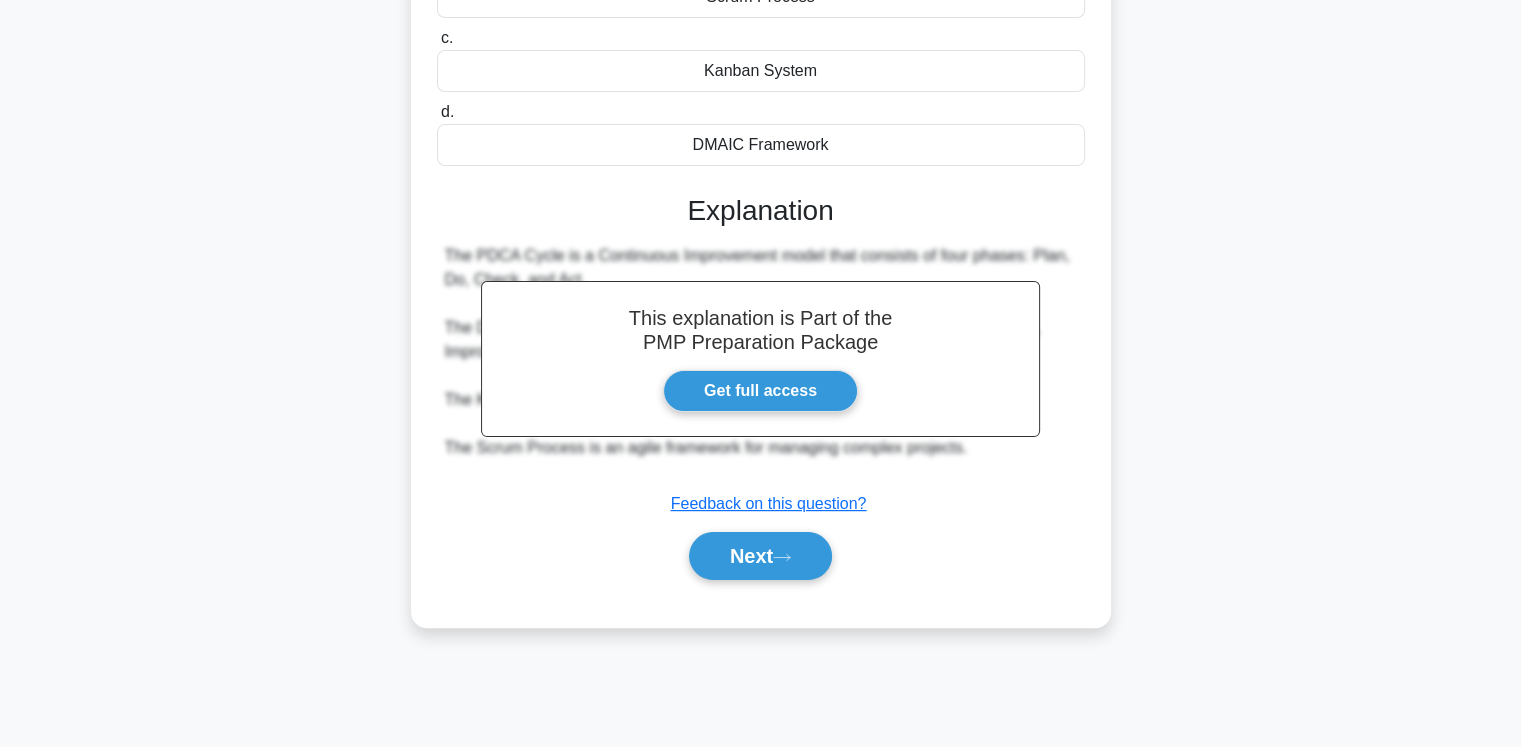 scroll, scrollTop: 333, scrollLeft: 0, axis: vertical 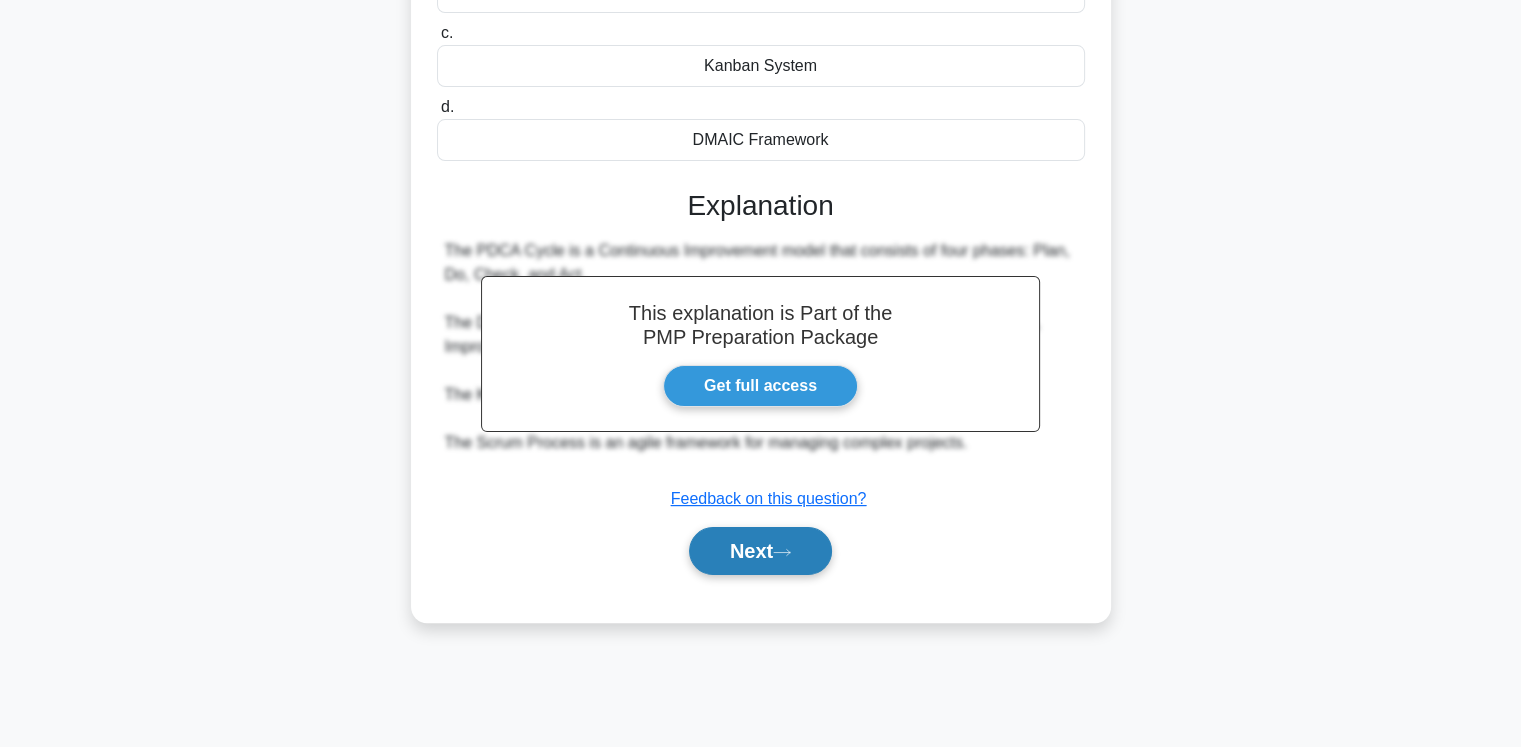click on "Next" at bounding box center [760, 551] 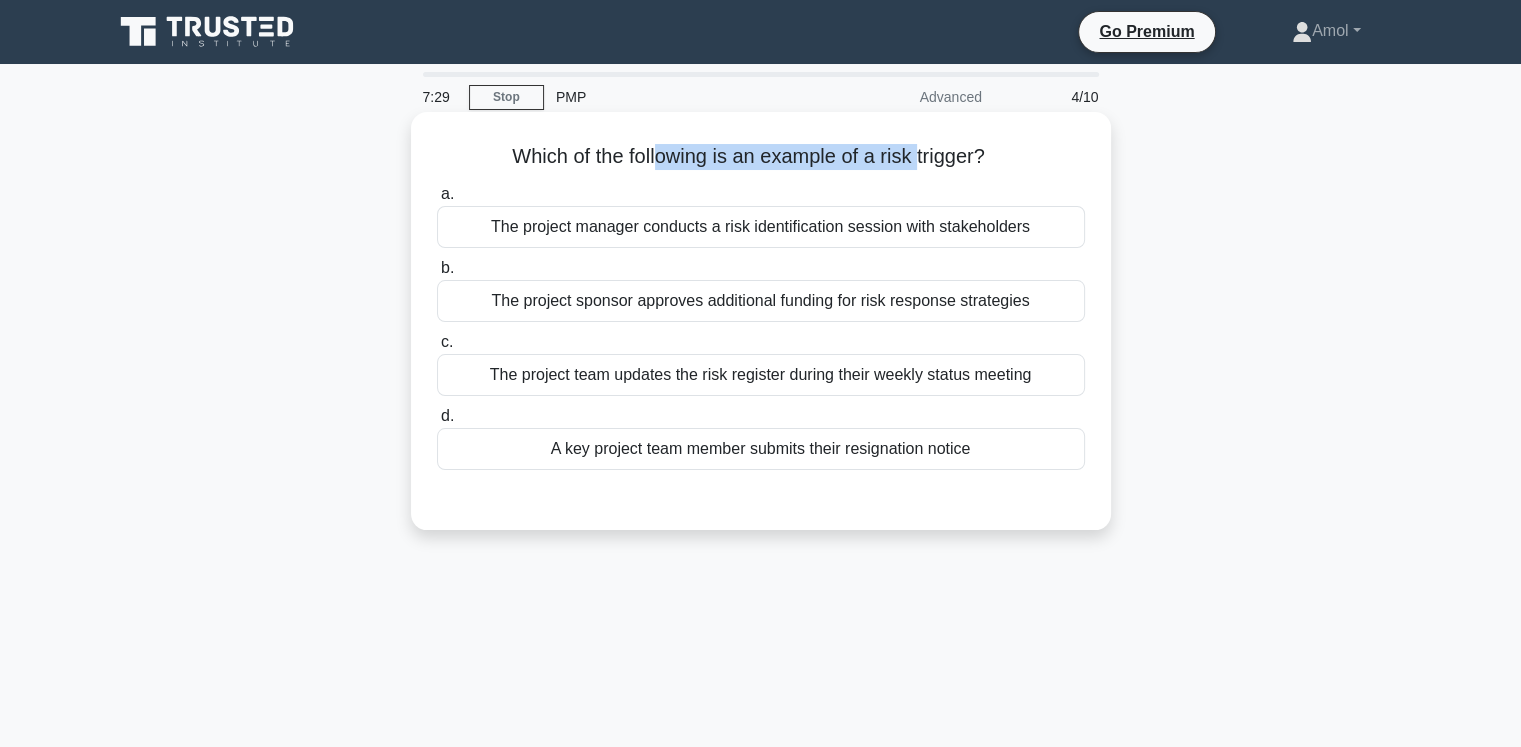 drag, startPoint x: 716, startPoint y: 166, endPoint x: 923, endPoint y: 170, distance: 207.03865 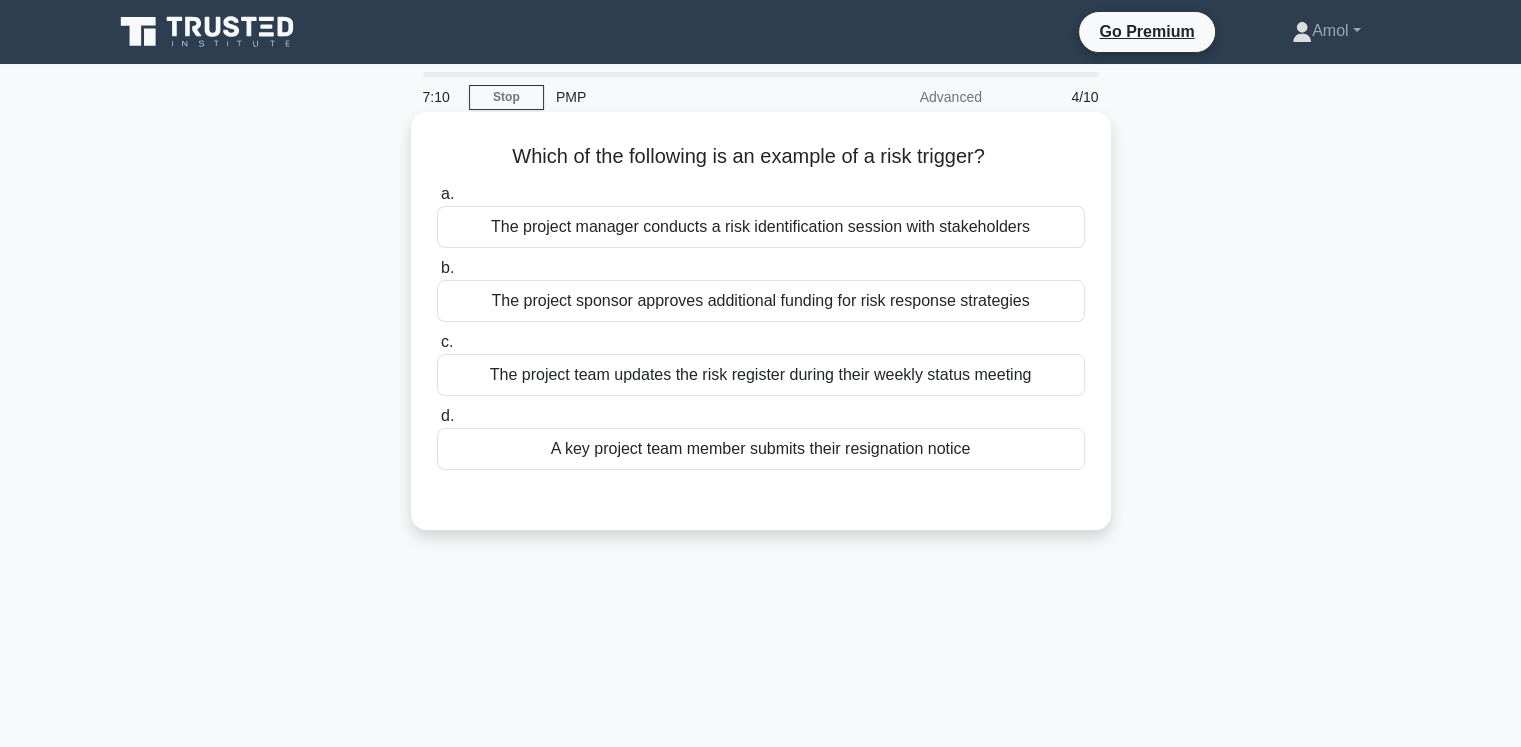 click on "A key project team member submits their resignation notice" at bounding box center (761, 449) 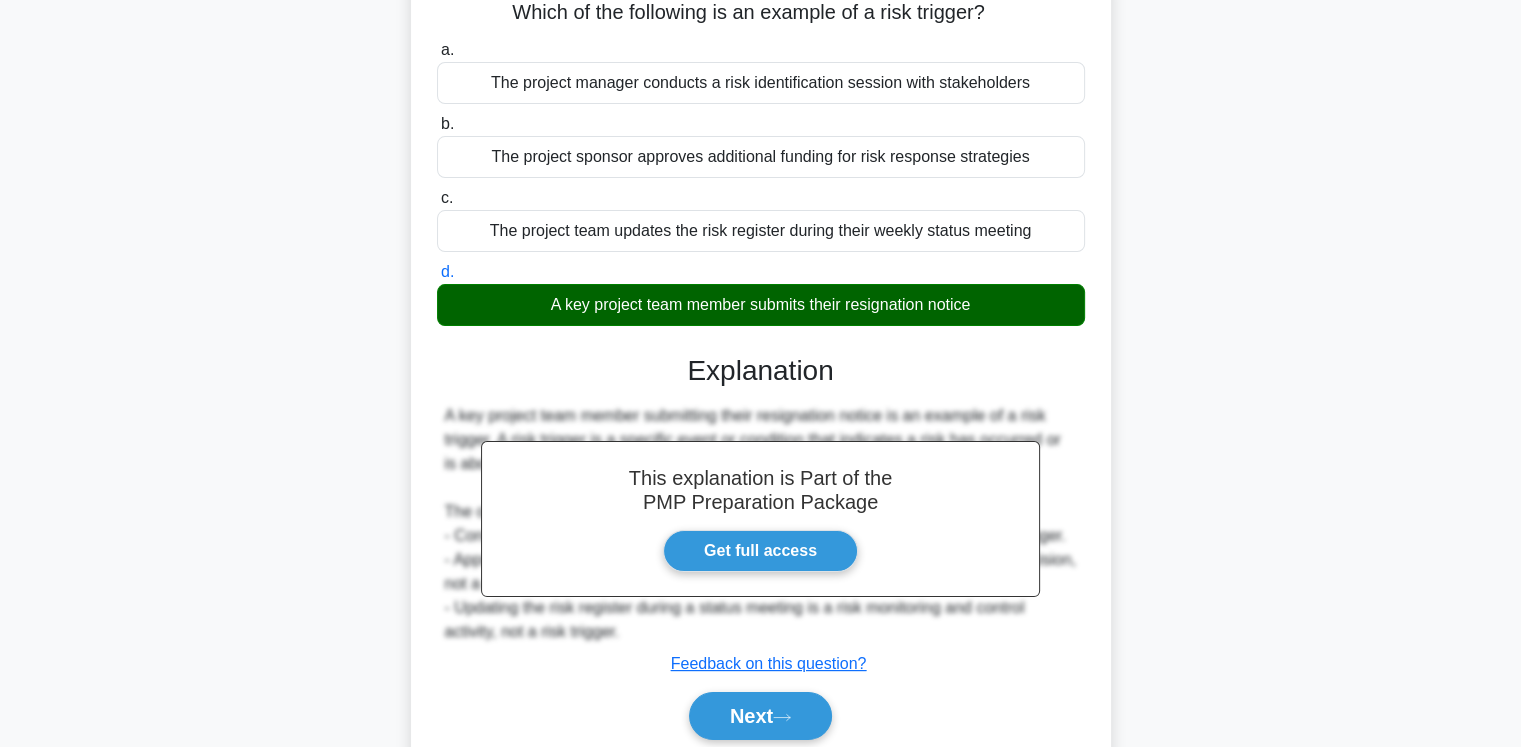 scroll, scrollTop: 333, scrollLeft: 0, axis: vertical 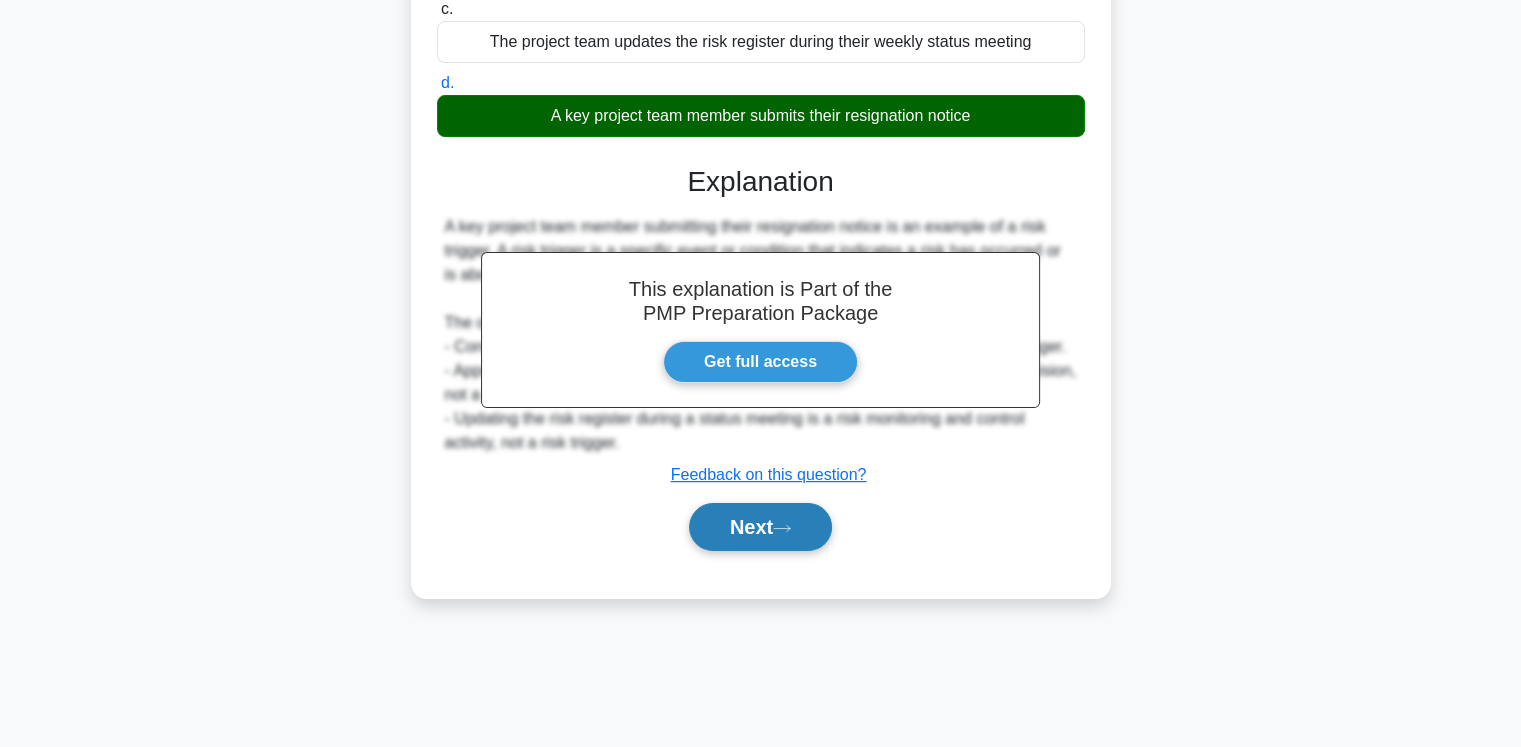 click on "Next" at bounding box center (760, 527) 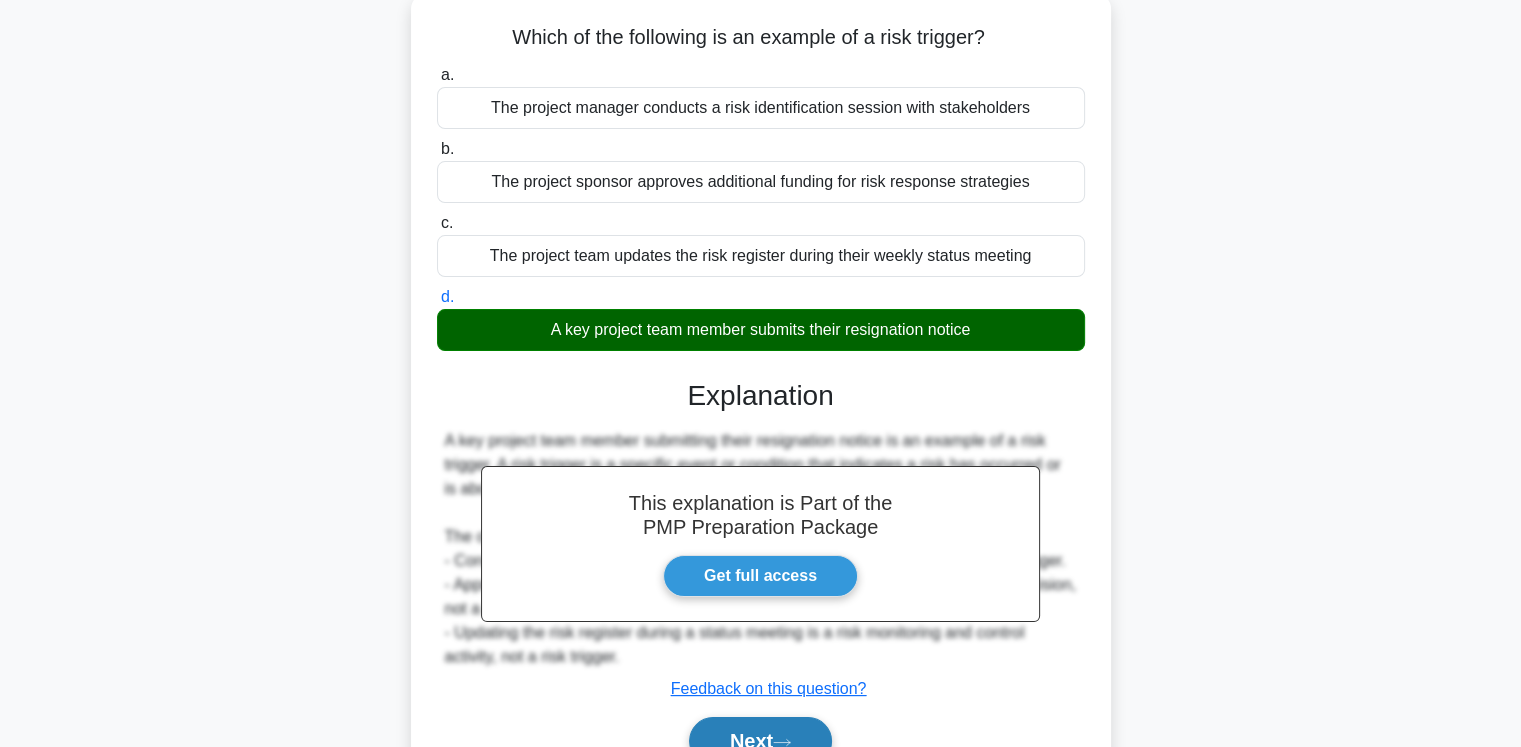 scroll, scrollTop: 0, scrollLeft: 0, axis: both 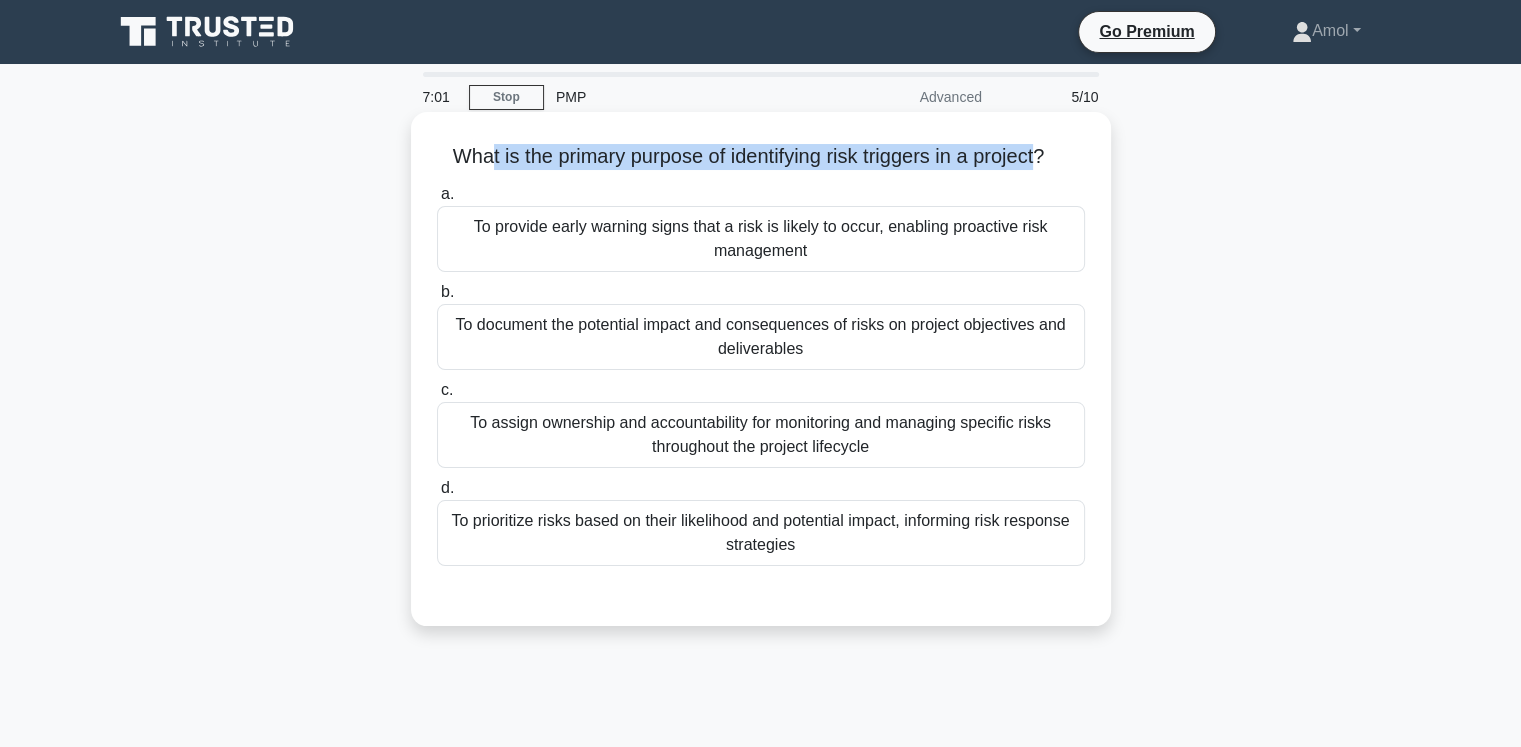 drag, startPoint x: 481, startPoint y: 161, endPoint x: 1043, endPoint y: 160, distance: 562.0009 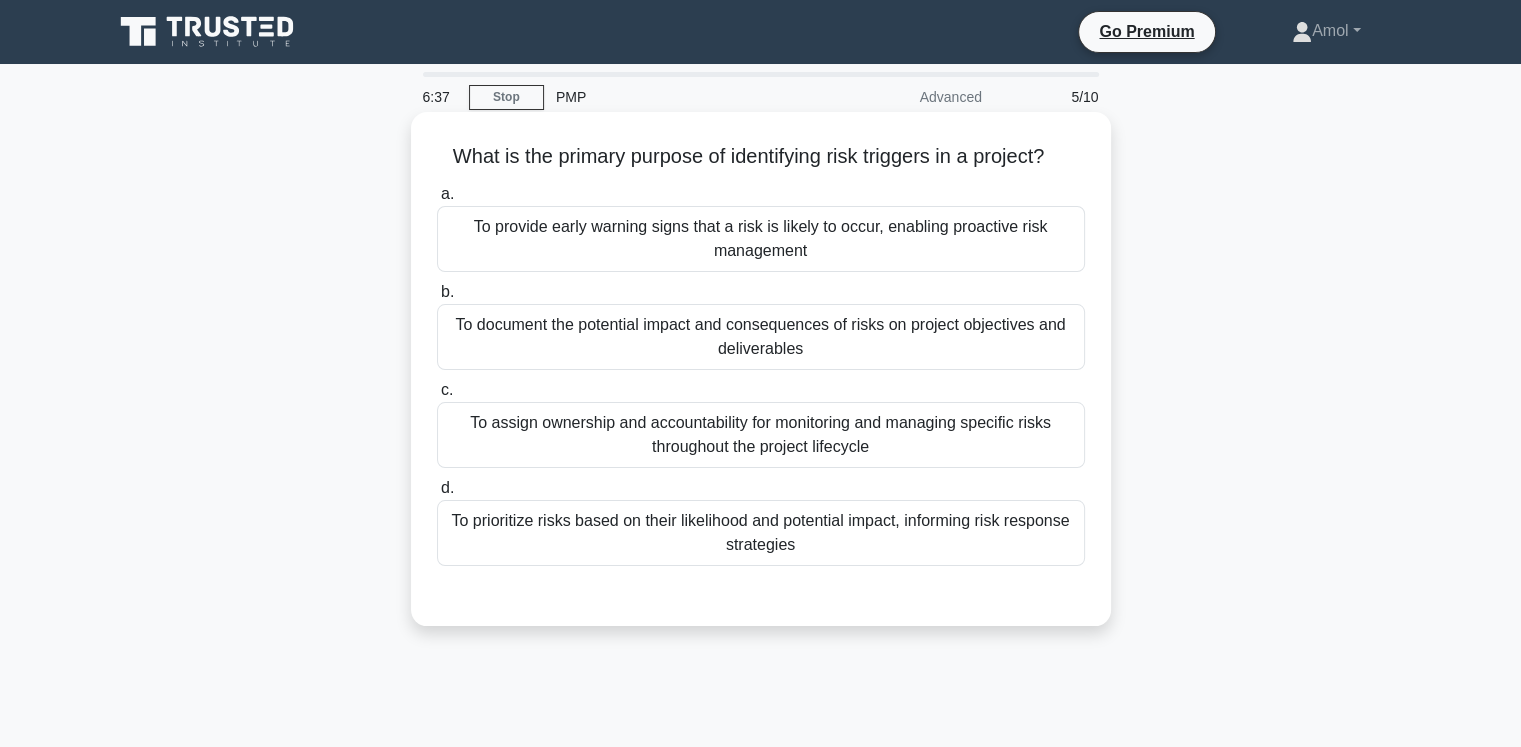 click on "To provide early warning signs that a risk is likely to occur, enabling proactive risk management" at bounding box center (761, 239) 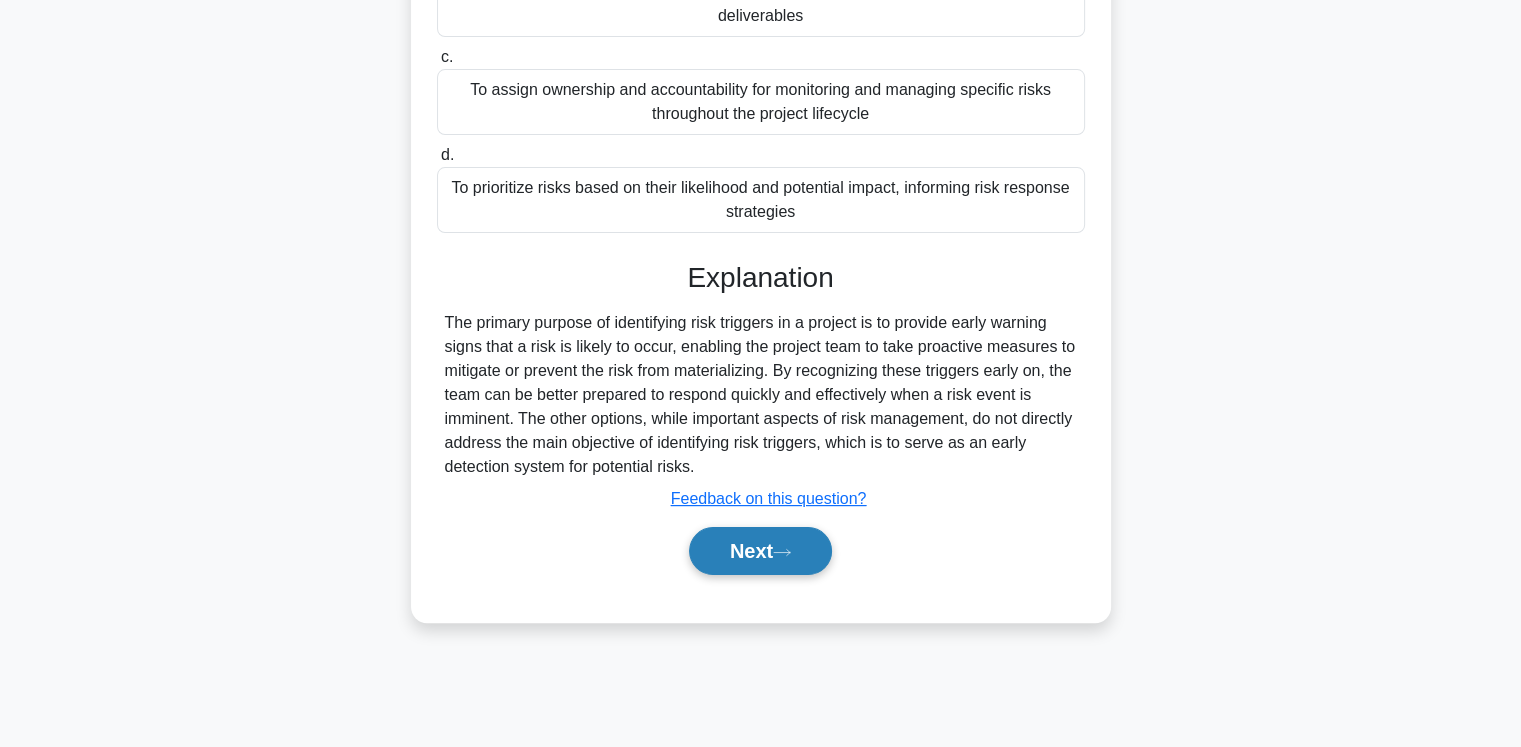 click on "Next" at bounding box center (760, 551) 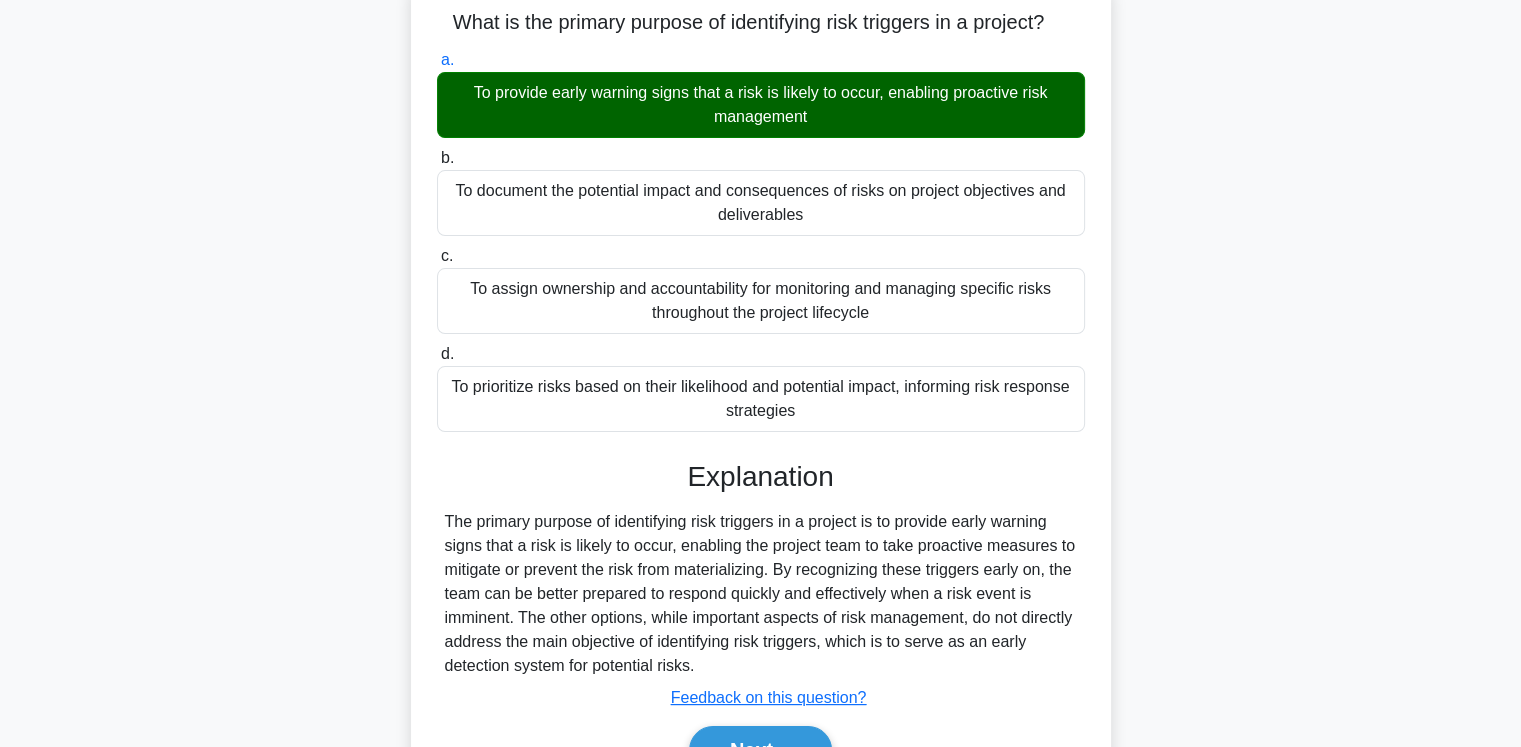 scroll, scrollTop: 0, scrollLeft: 0, axis: both 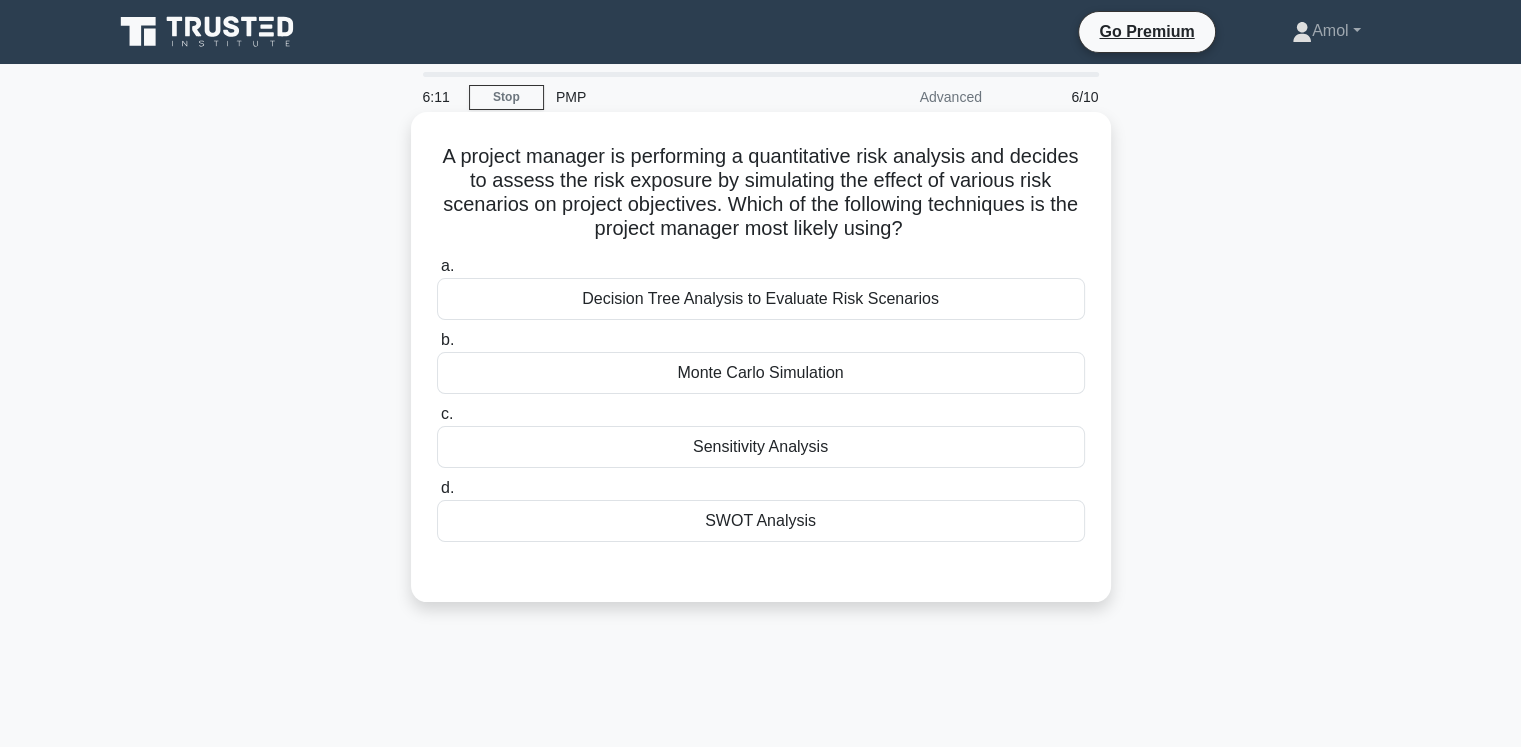 drag, startPoint x: 540, startPoint y: 159, endPoint x: 1054, endPoint y: 225, distance: 518.22003 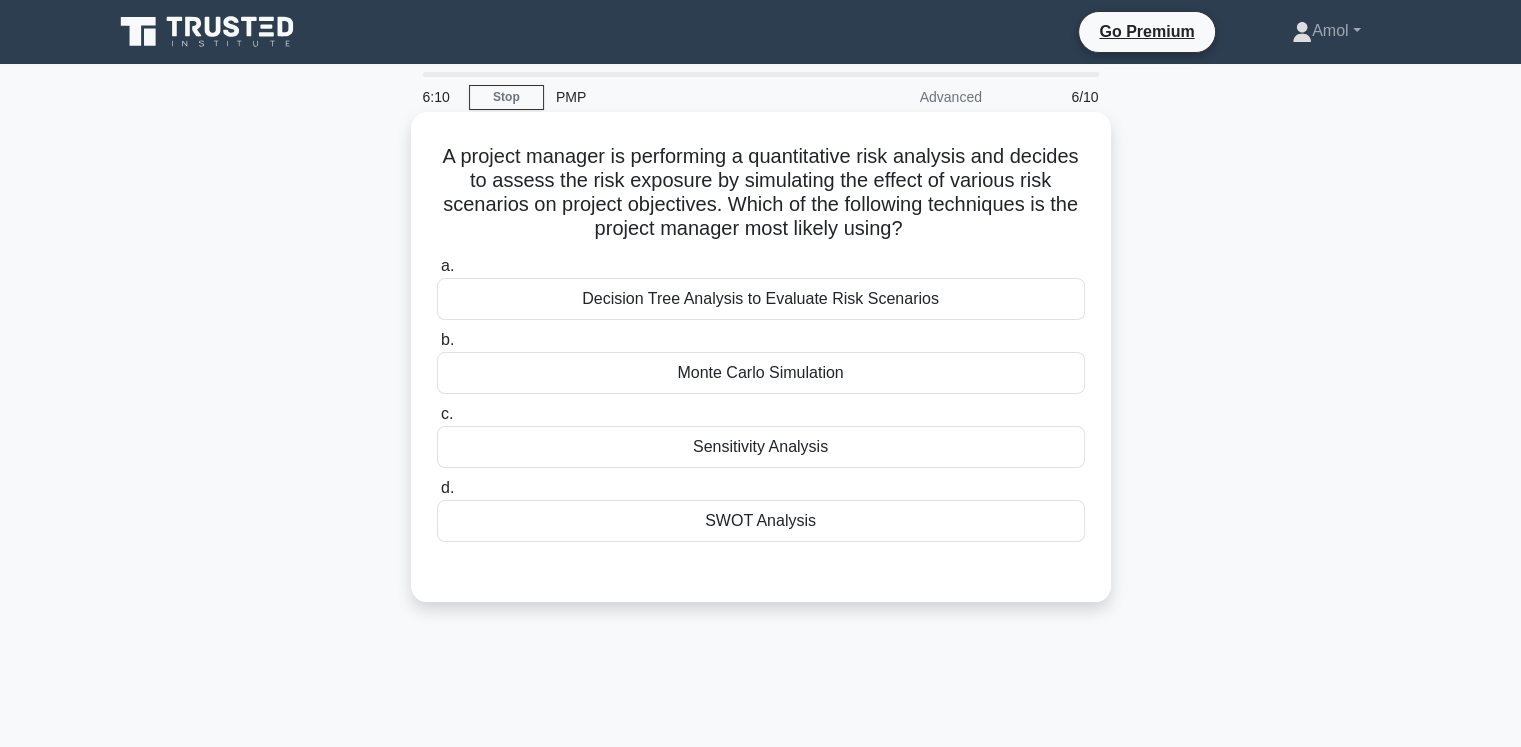 click on "Monte Carlo Simulation" at bounding box center [761, 373] 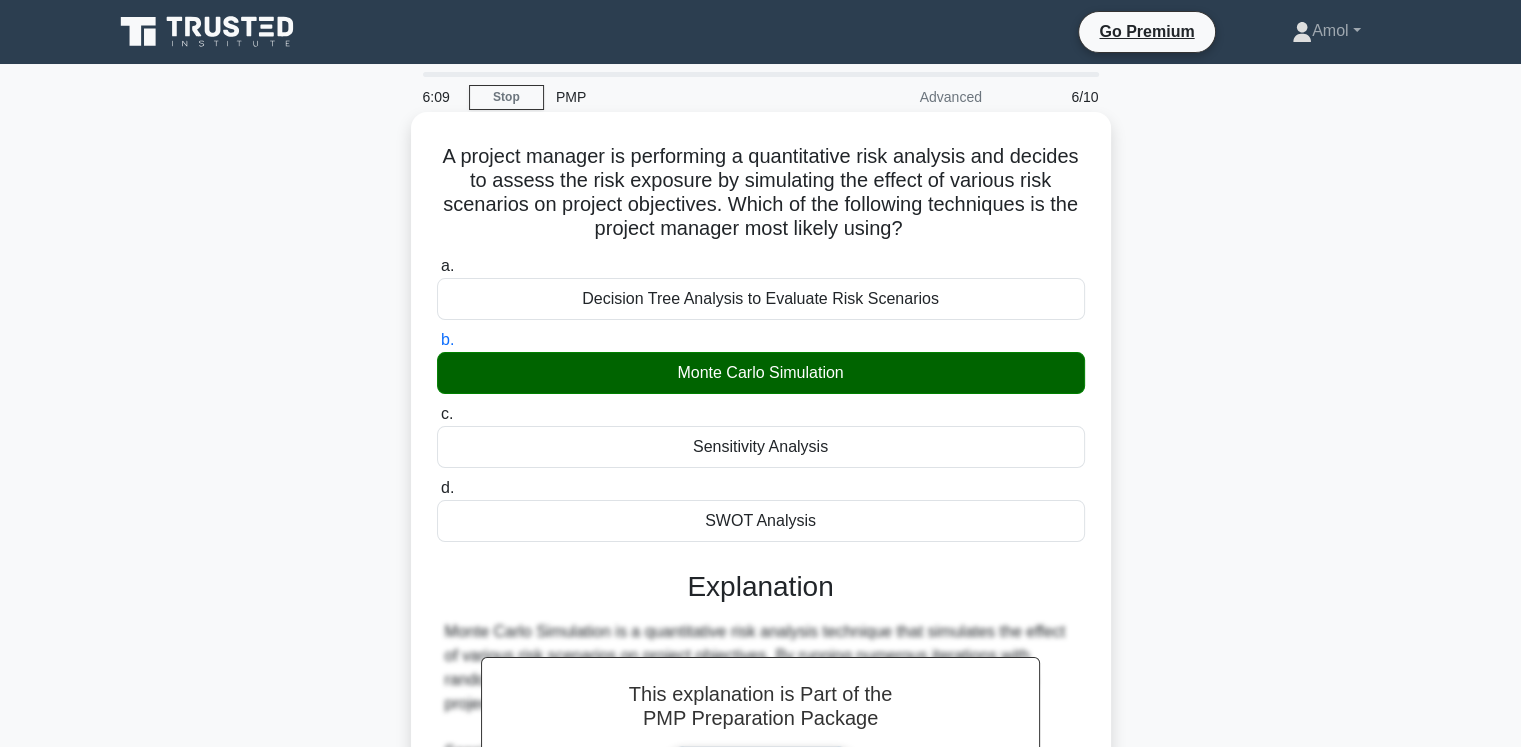 scroll, scrollTop: 436, scrollLeft: 0, axis: vertical 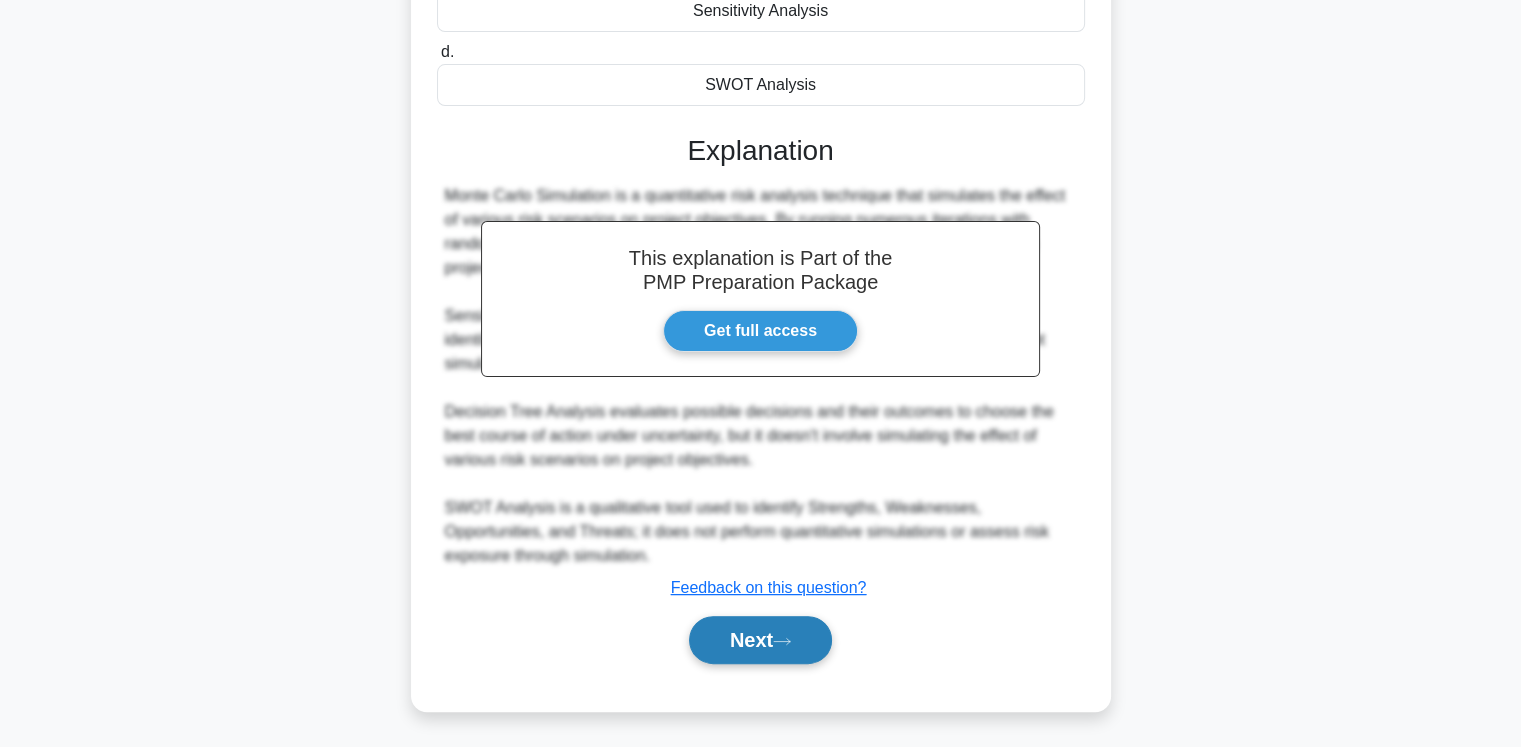 click on "Next" at bounding box center [760, 640] 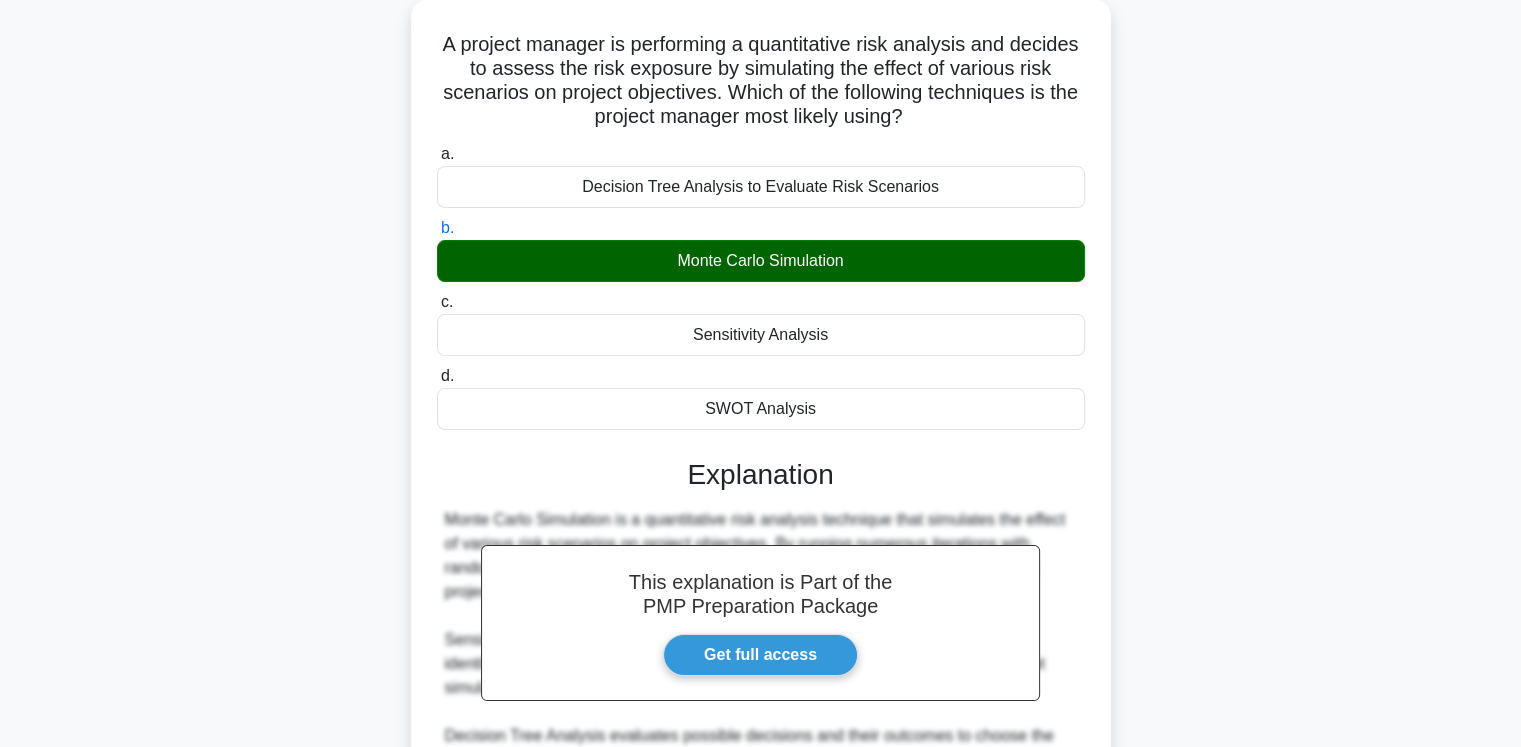 scroll, scrollTop: 0, scrollLeft: 0, axis: both 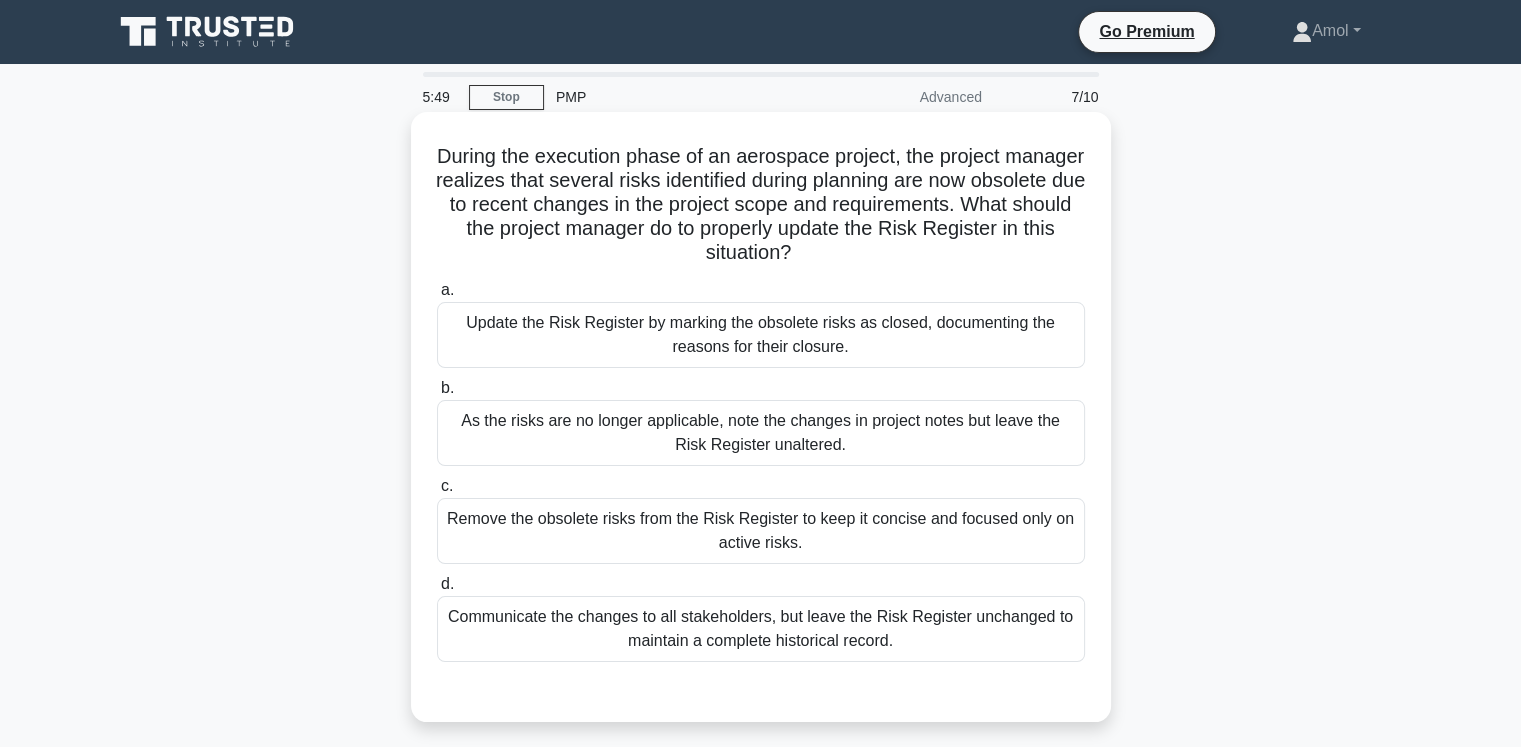 drag, startPoint x: 590, startPoint y: 159, endPoint x: 1083, endPoint y: 255, distance: 502.2599 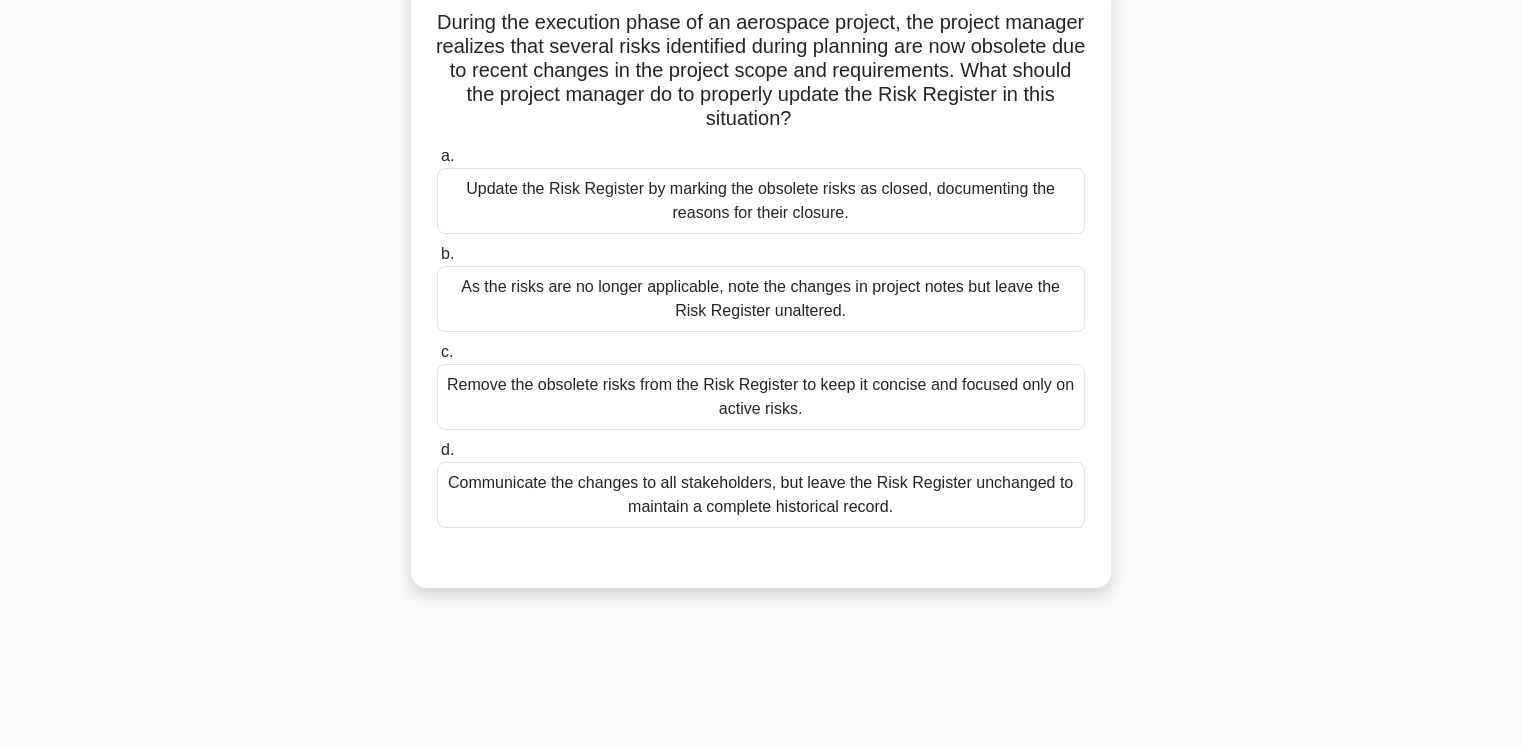 scroll, scrollTop: 100, scrollLeft: 0, axis: vertical 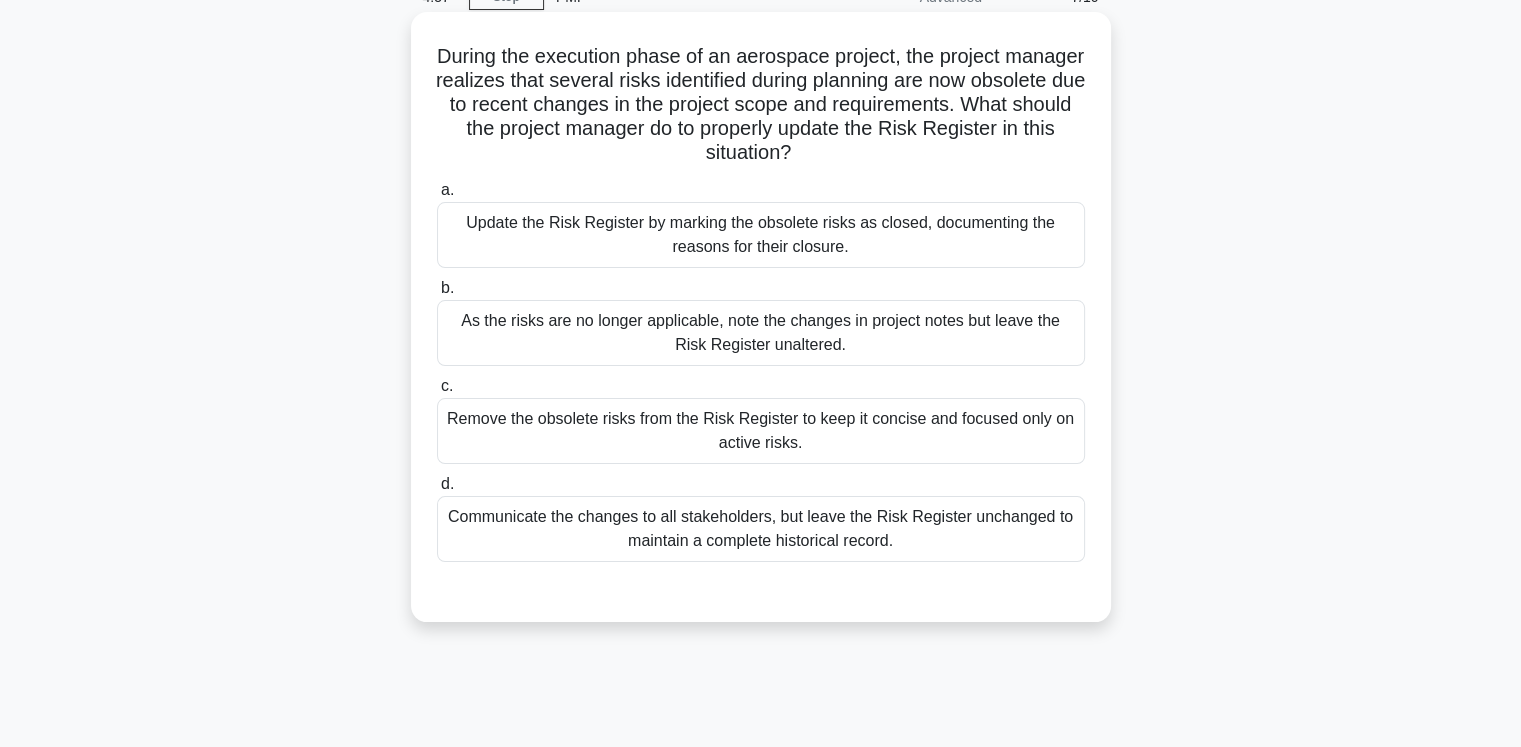 click on "Update the Risk Register by marking the obsolete risks as closed, documenting the reasons for their closure." at bounding box center [761, 235] 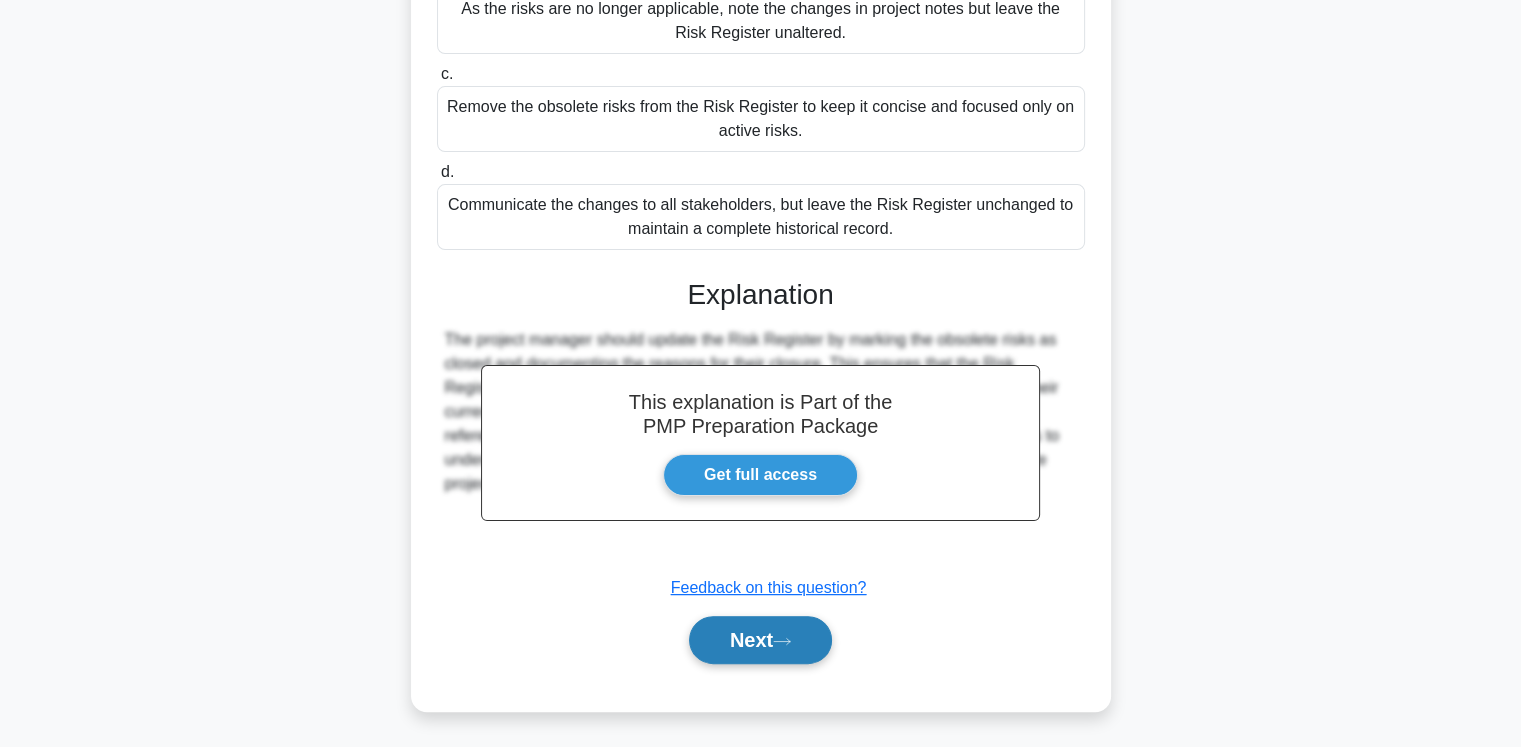 click on "Next" at bounding box center [760, 640] 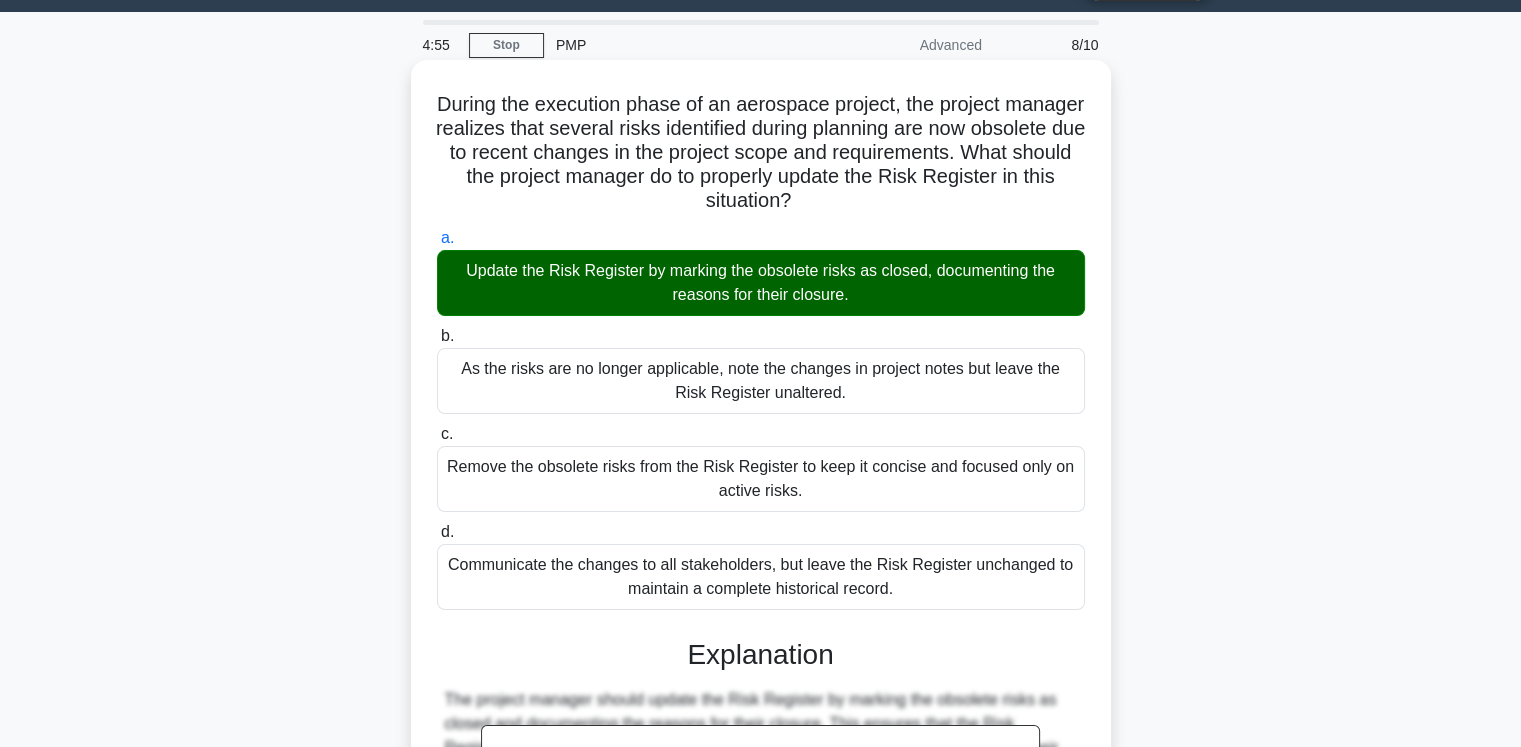 scroll, scrollTop: 0, scrollLeft: 0, axis: both 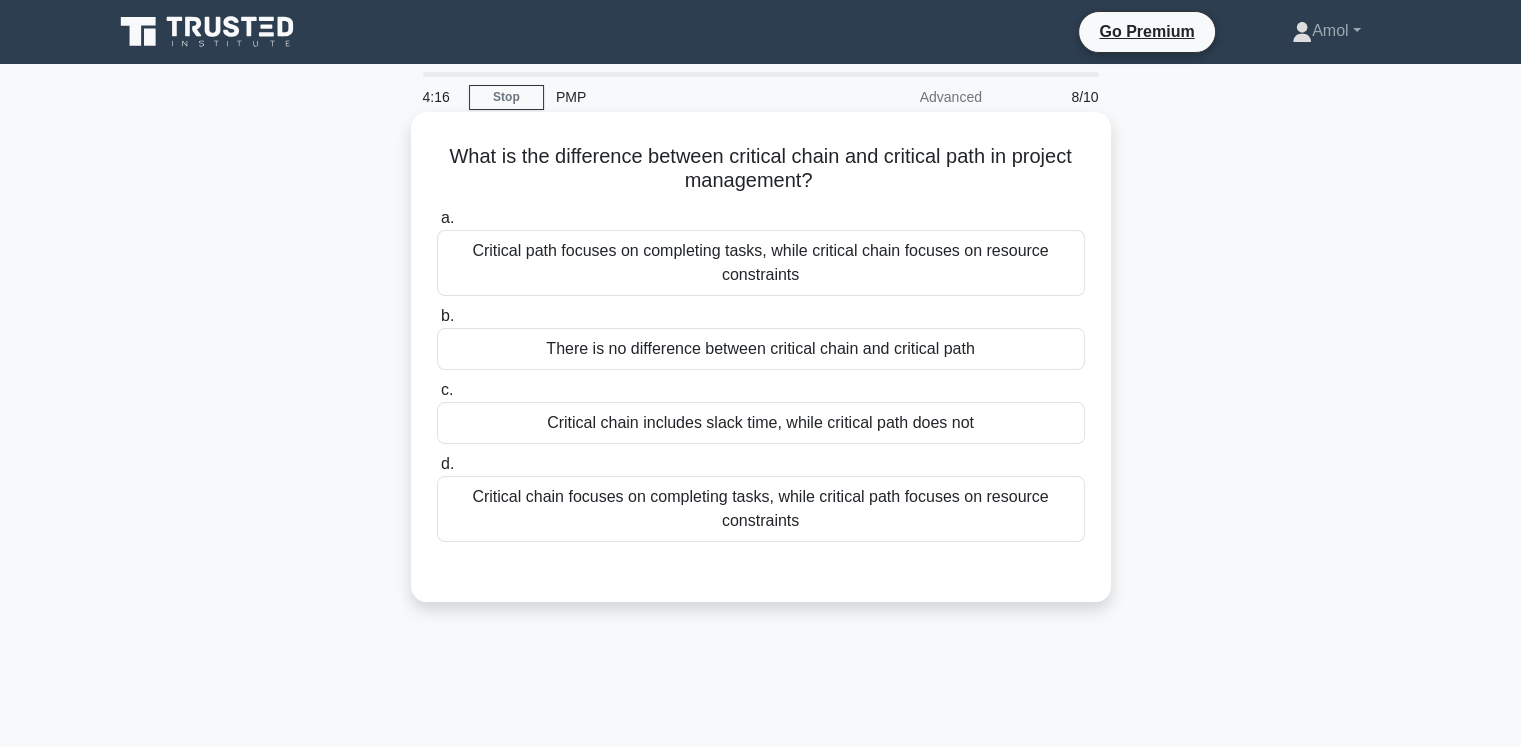 click on "Critical path focuses on completing tasks, while critical chain focuses on resource constraints" at bounding box center (761, 263) 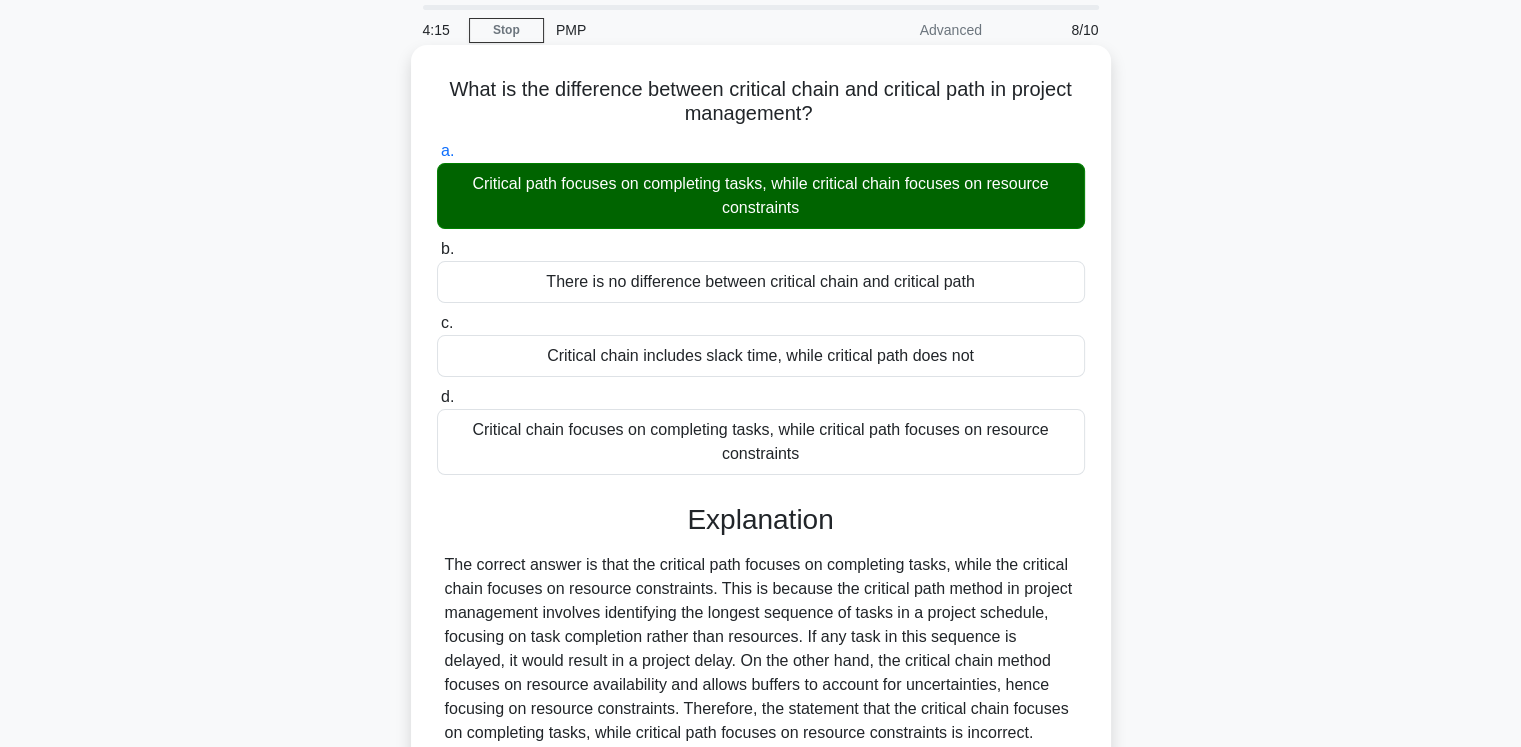scroll, scrollTop: 340, scrollLeft: 0, axis: vertical 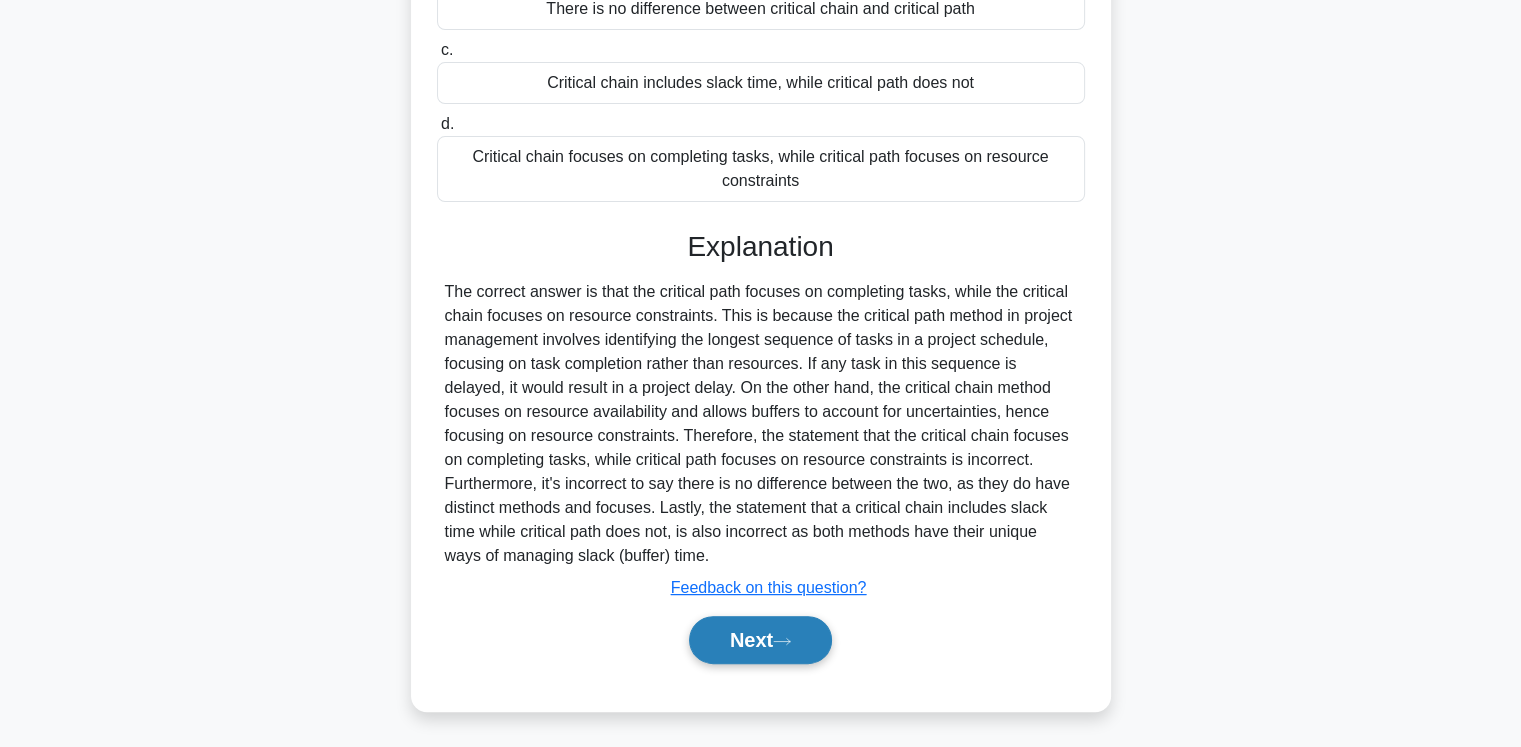 click on "Next" at bounding box center [760, 640] 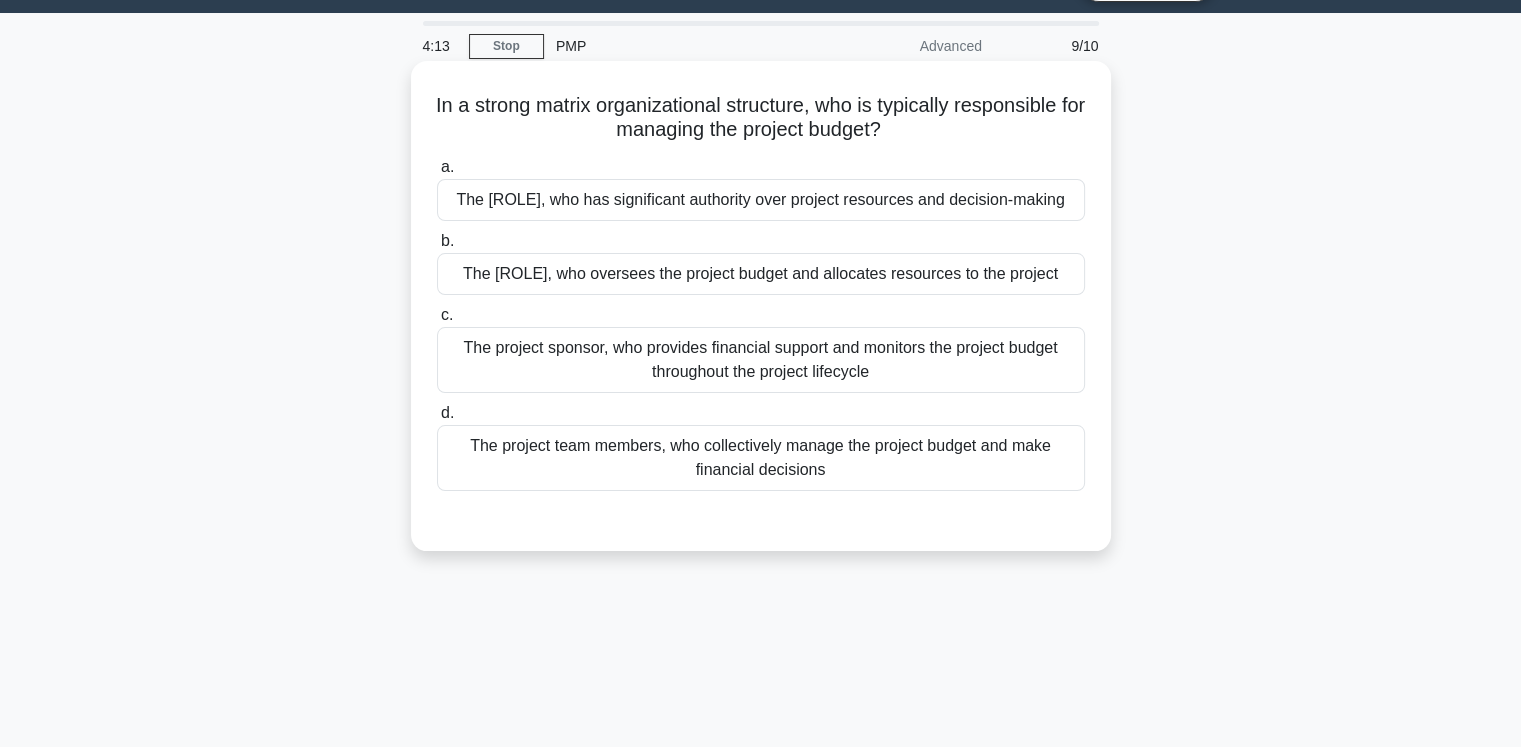 scroll, scrollTop: 0, scrollLeft: 0, axis: both 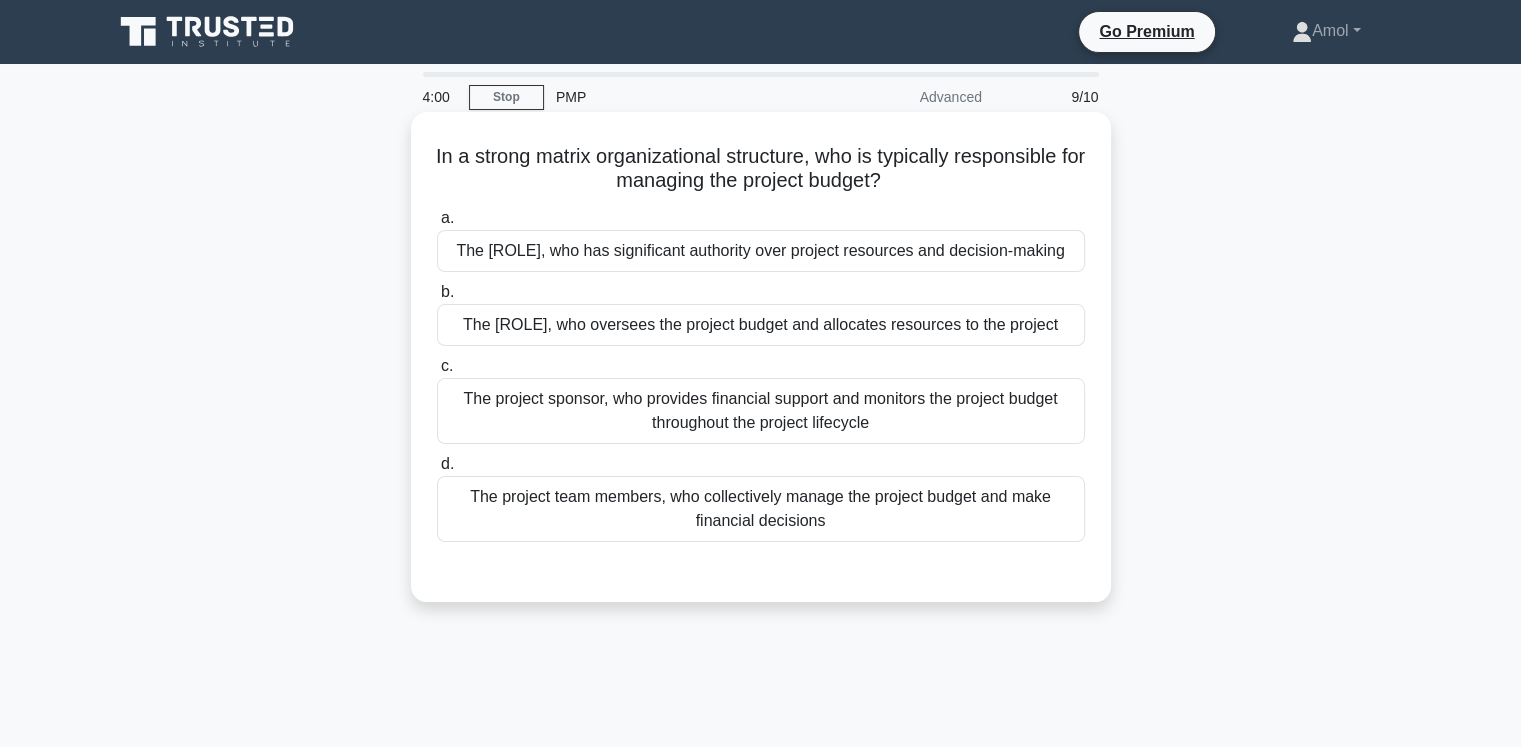 click on "The project manager, who has significant authority over project resources and decision-making" at bounding box center [761, 251] 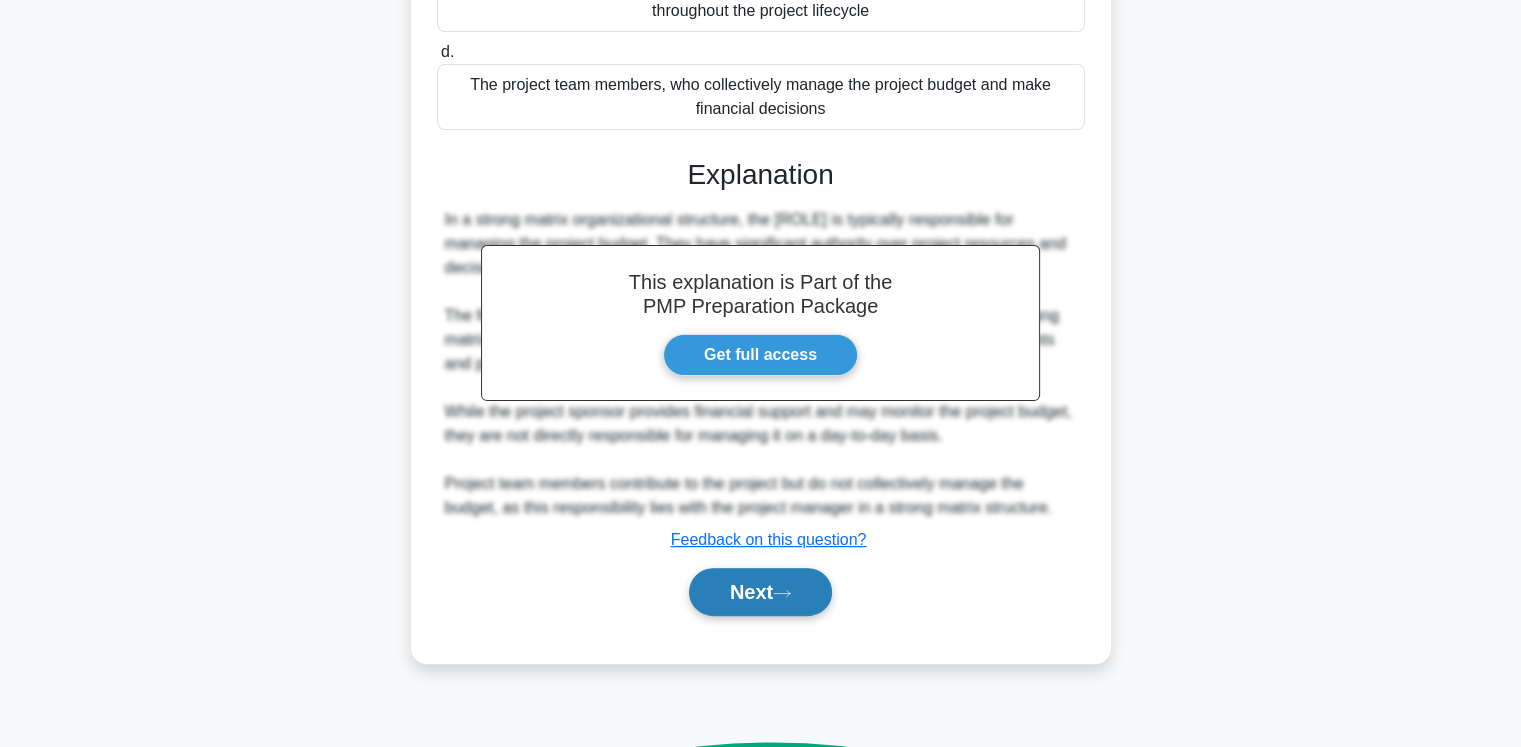 click on "Next" at bounding box center (760, 592) 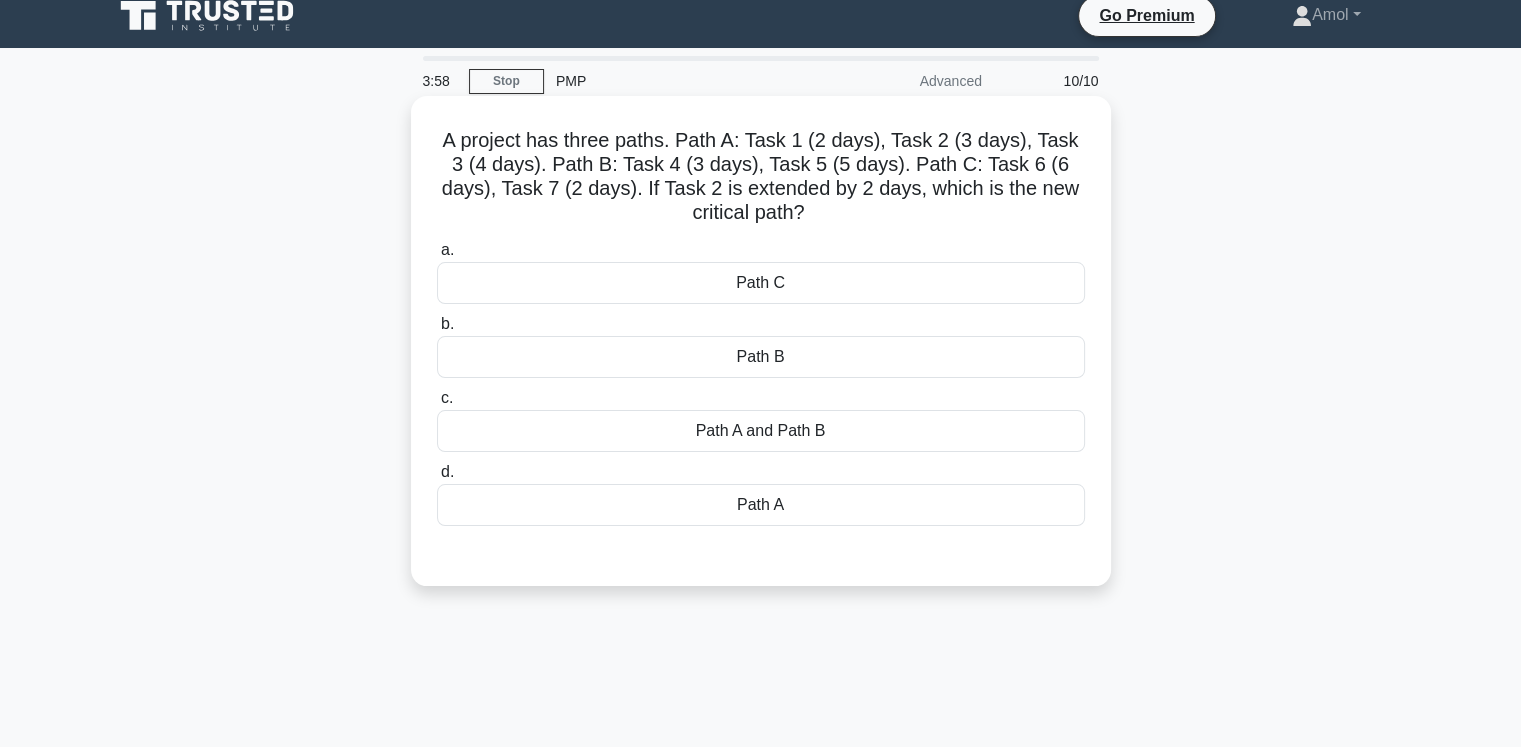scroll, scrollTop: 0, scrollLeft: 0, axis: both 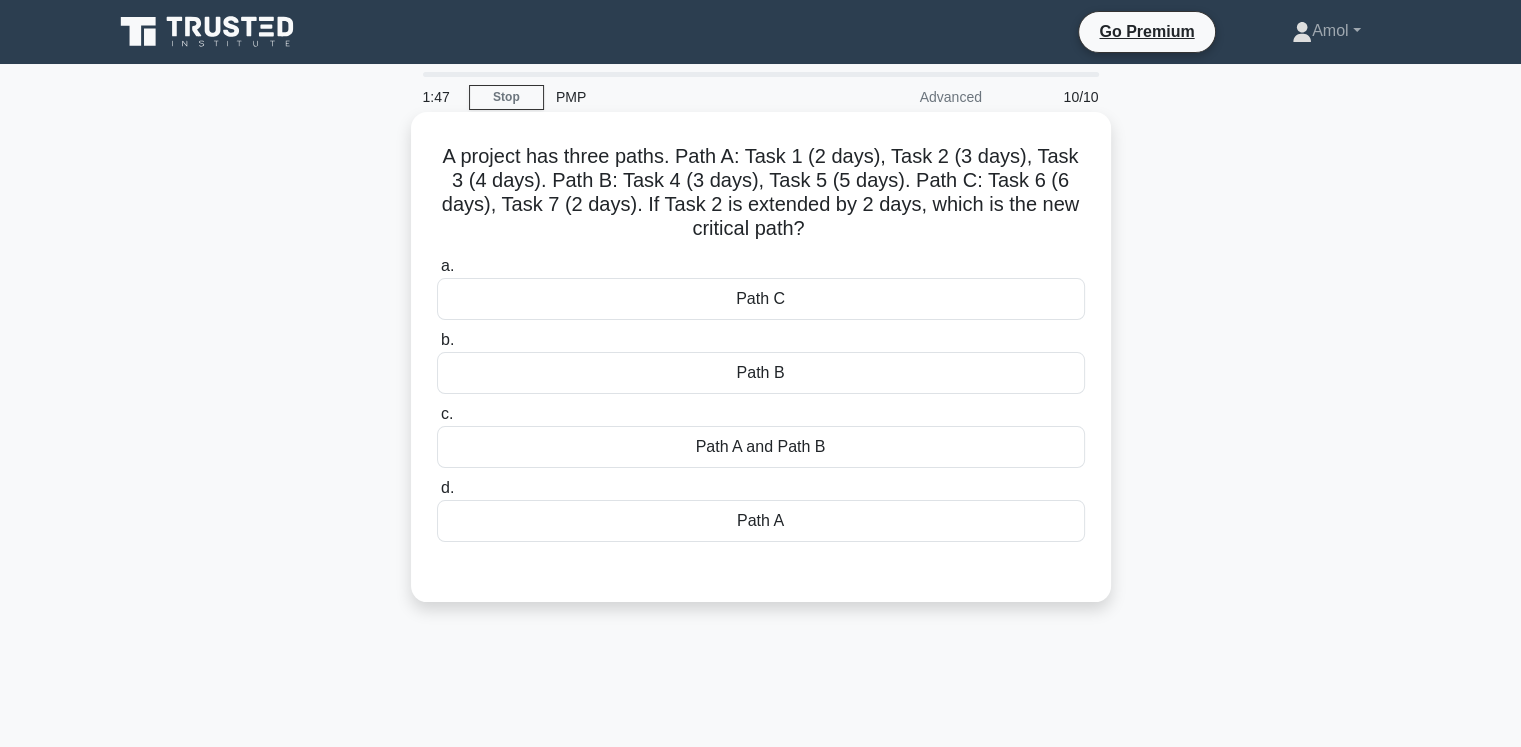 click on "Path A" at bounding box center (761, 521) 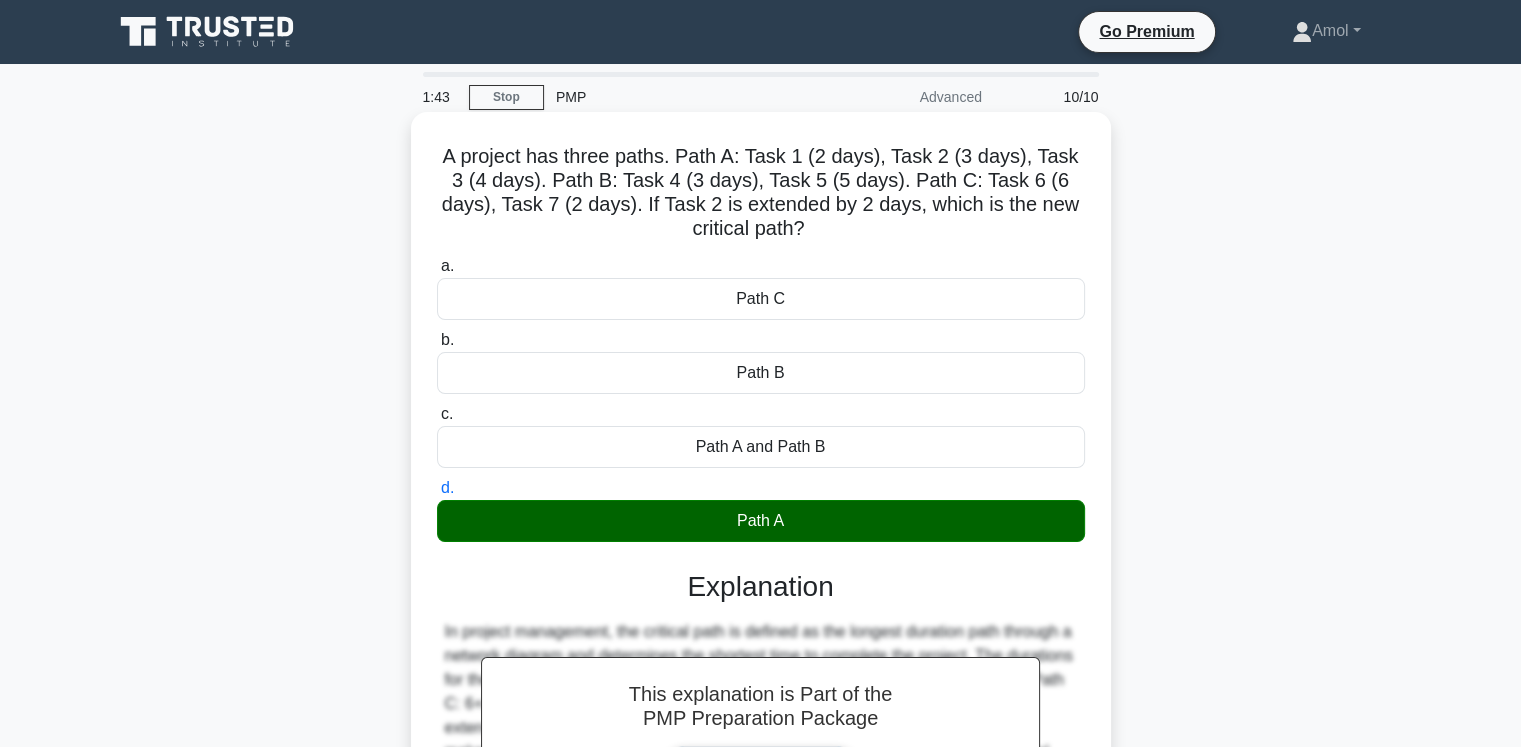 scroll, scrollTop: 333, scrollLeft: 0, axis: vertical 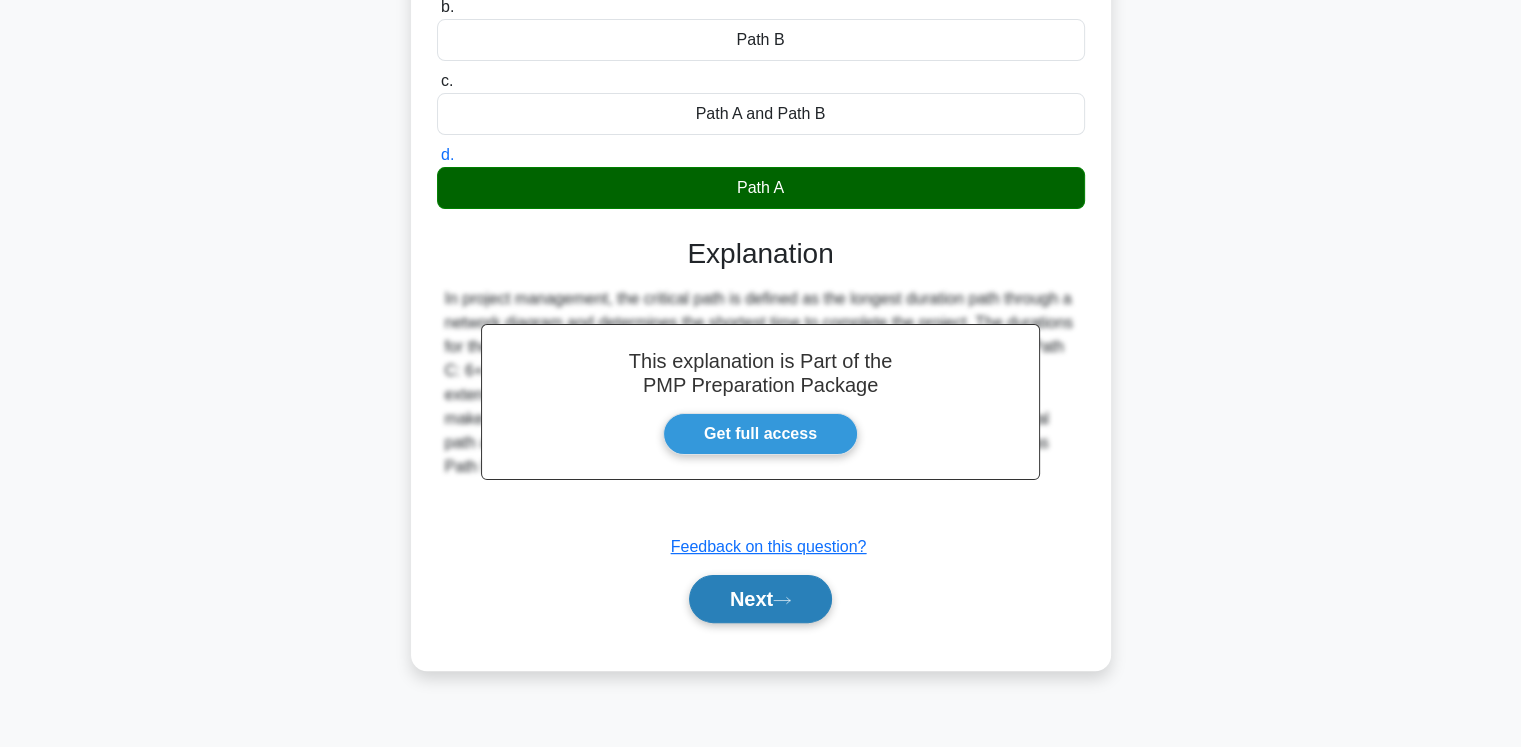 click on "Next" at bounding box center (760, 599) 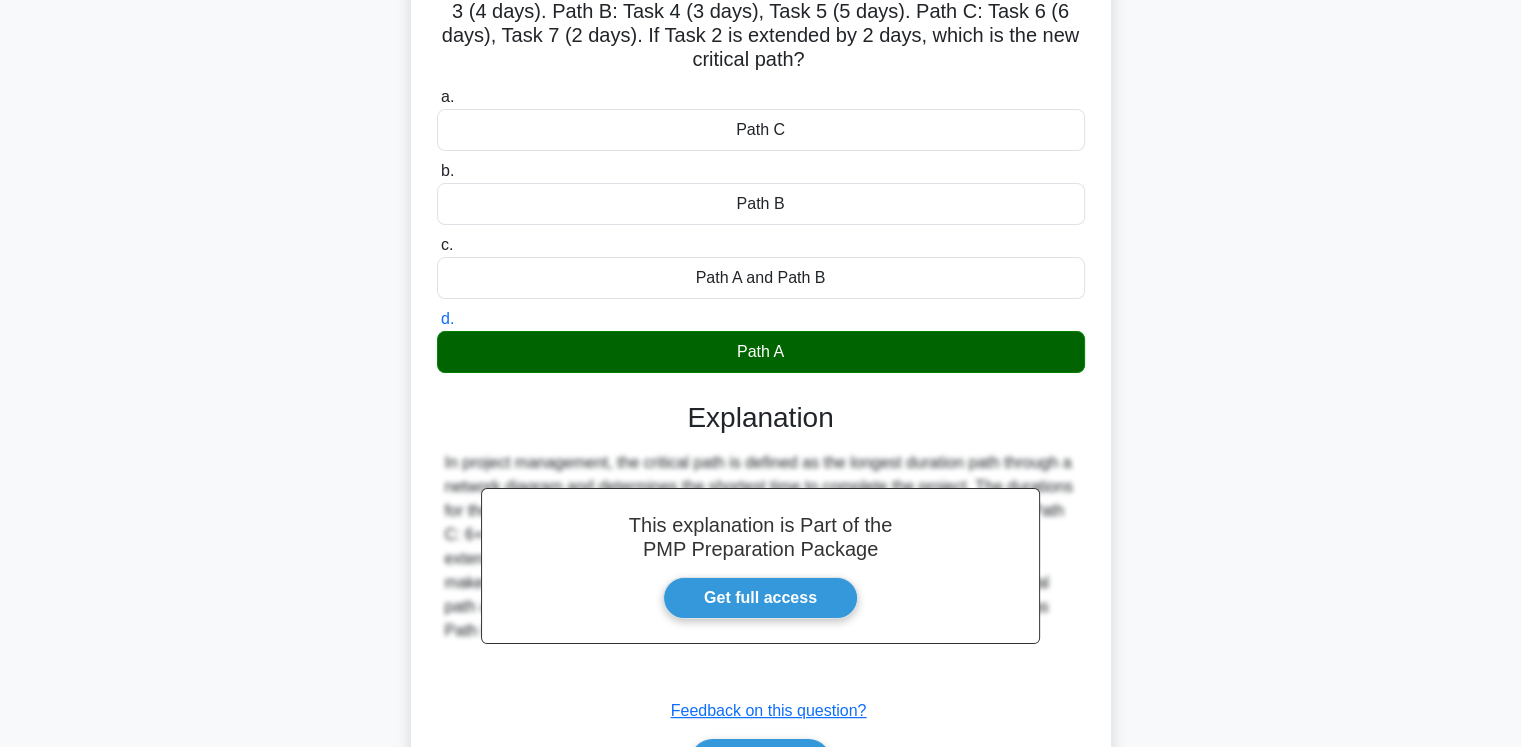 scroll, scrollTop: 0, scrollLeft: 0, axis: both 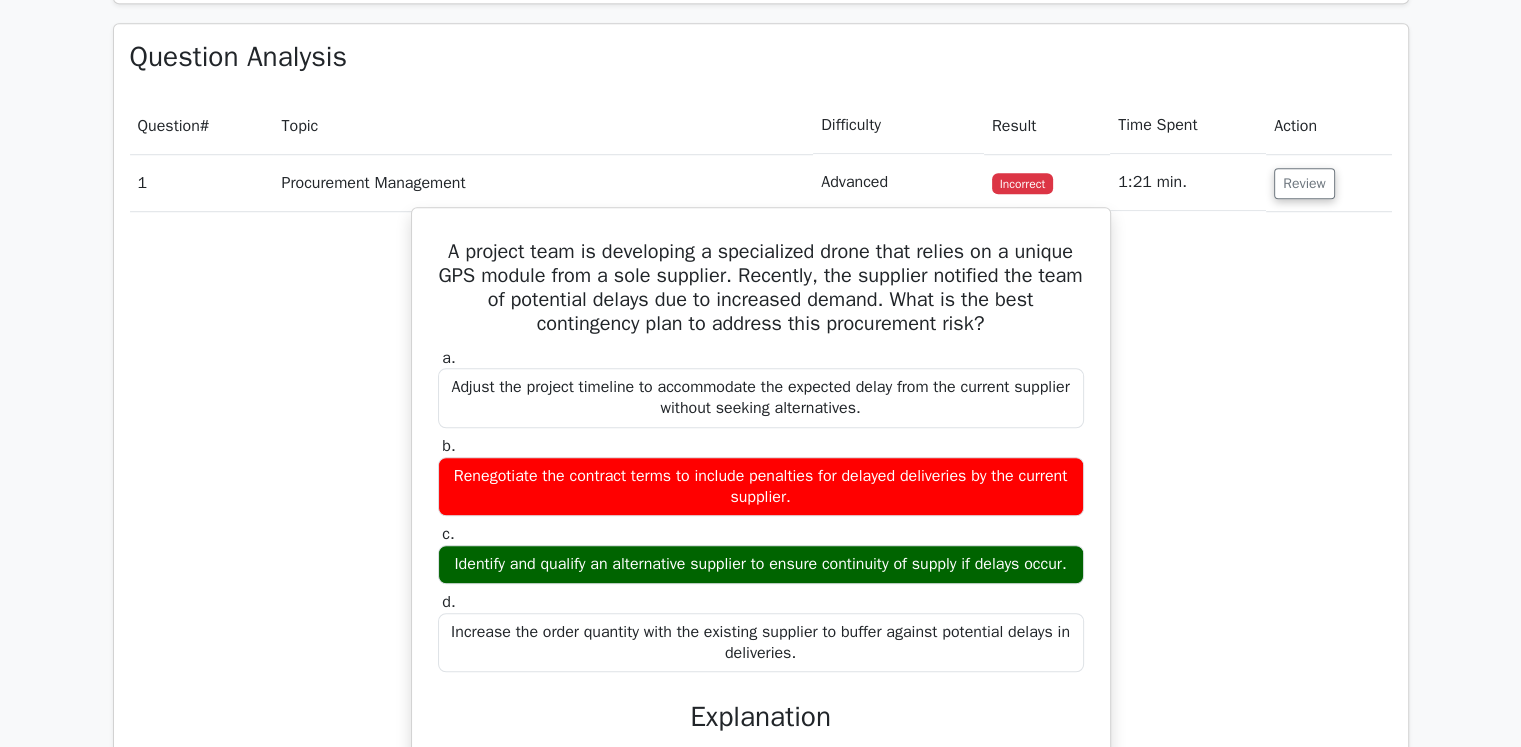 click on "A project team is developing a specialized drone that relies on a unique GPS module from a sole supplier. Recently, the supplier notified the team of potential delays due to increased demand. What is the best contingency plan to address this procurement risk?" at bounding box center (761, 288) 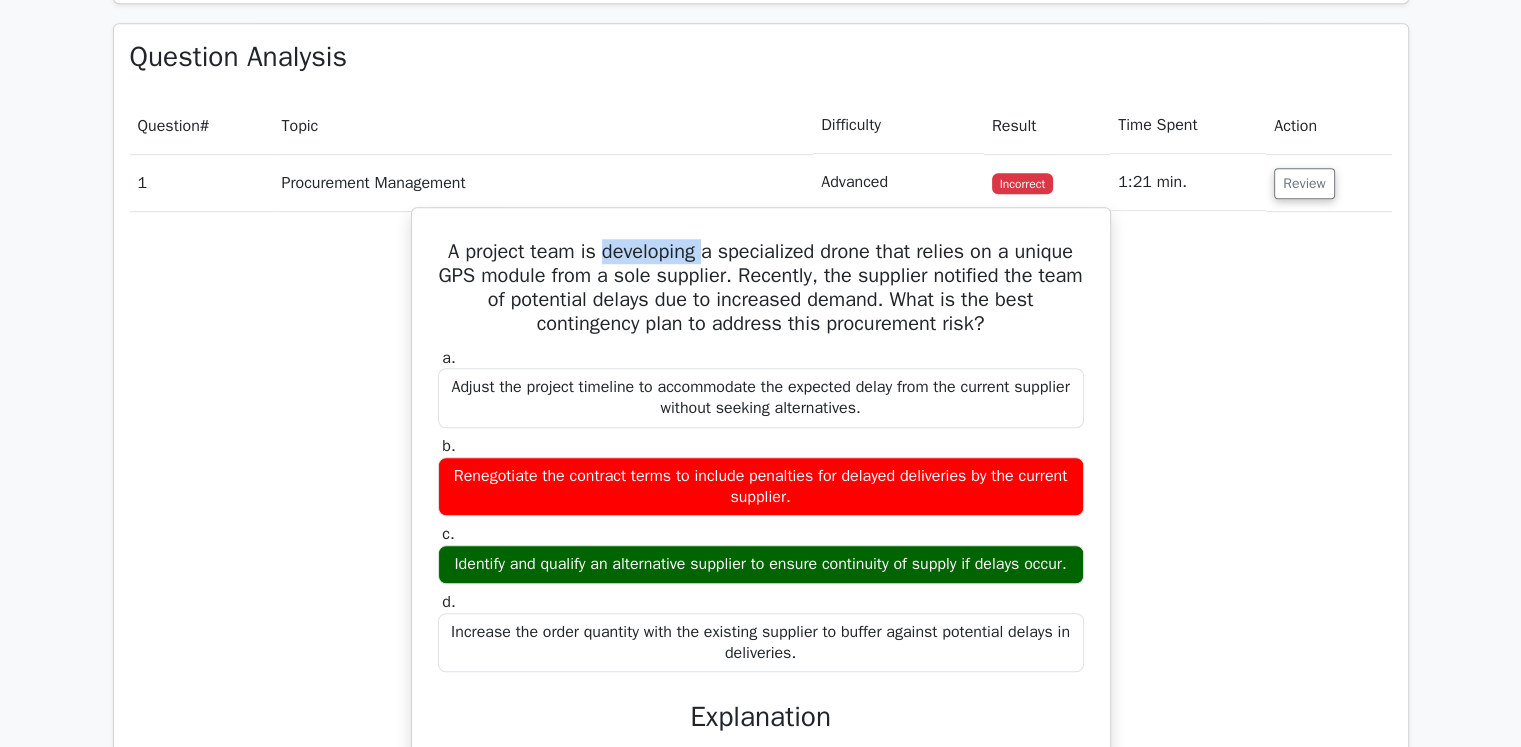 type on "developing" 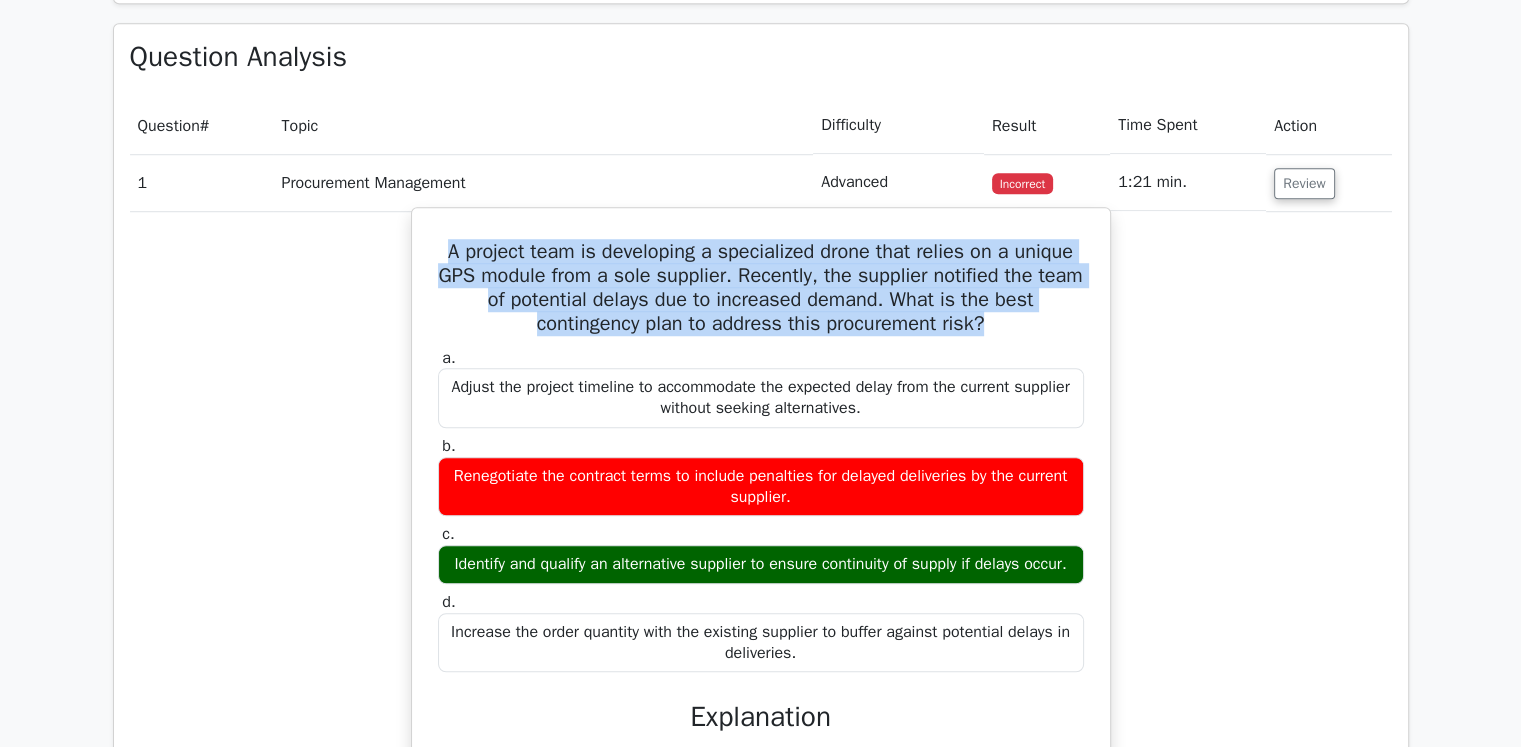 click on "A project team is developing a specialized drone that relies on a unique GPS module from a sole supplier. Recently, the supplier notified the team of potential delays due to increased demand. What is the best contingency plan to address this procurement risk?" at bounding box center [761, 288] 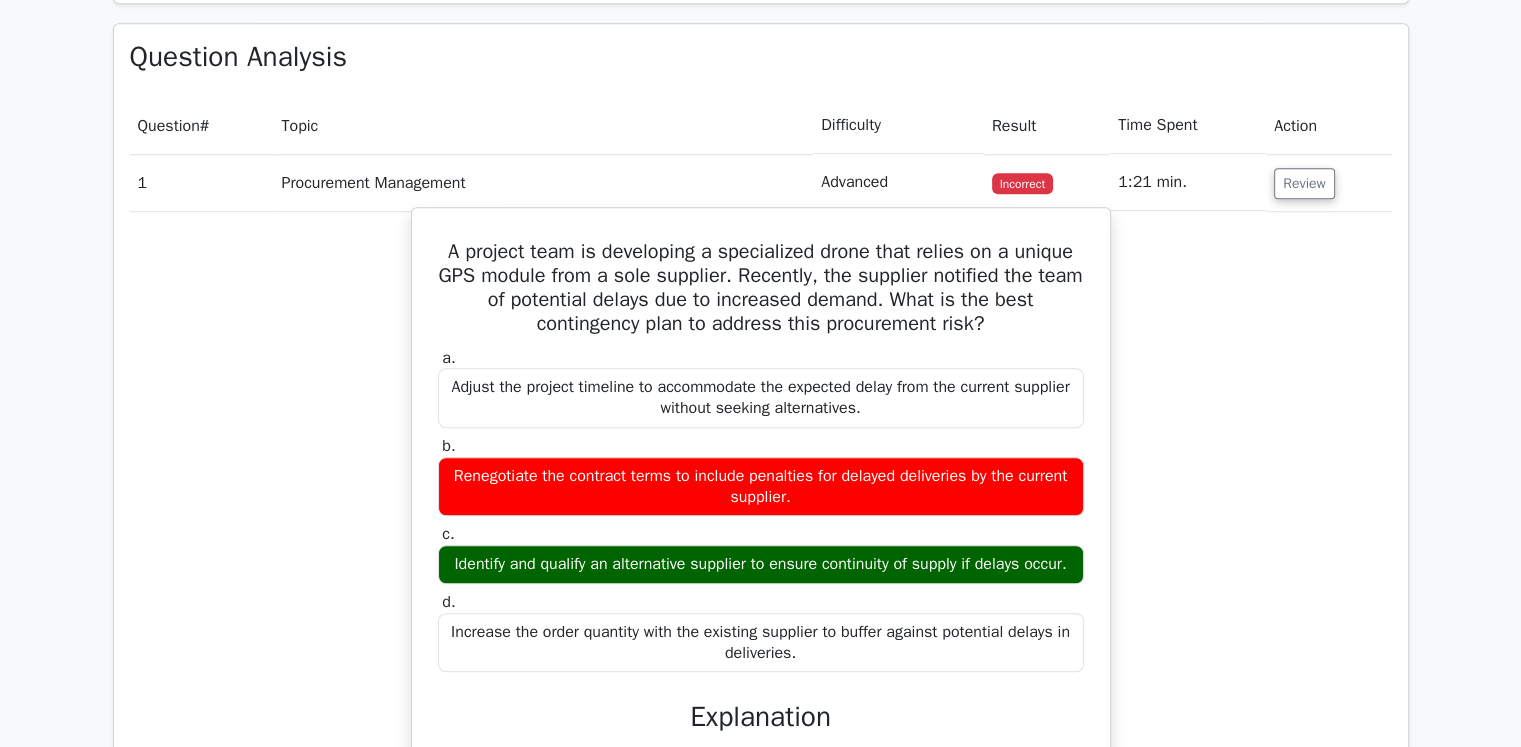 click on "A project team is developing a specialized drone that relies on a unique GPS module from a sole supplier. Recently, the supplier notified the team of potential delays due to increased demand. What is the best contingency plan to address this procurement risk?" at bounding box center [761, 288] 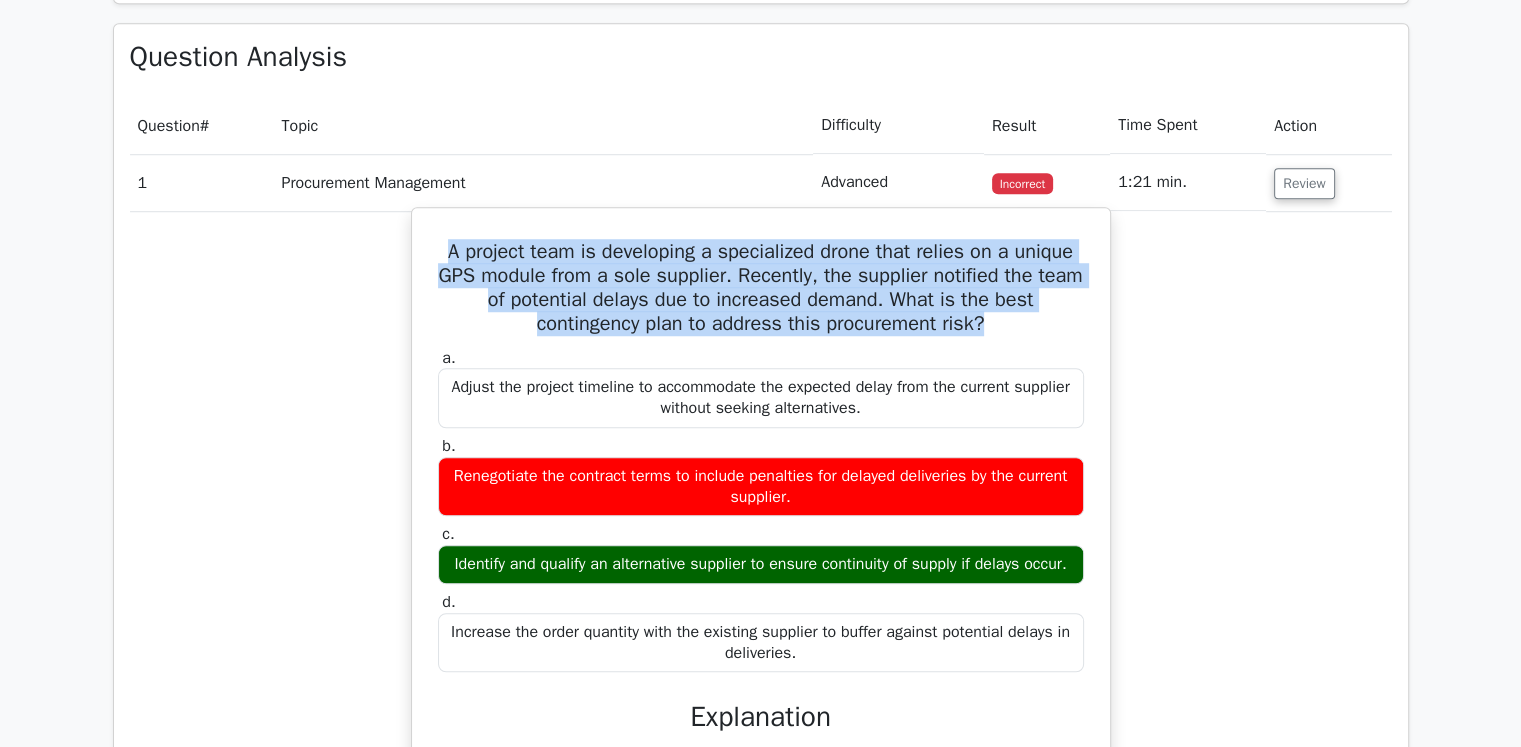 drag, startPoint x: 439, startPoint y: 244, endPoint x: 998, endPoint y: 310, distance: 562.88275 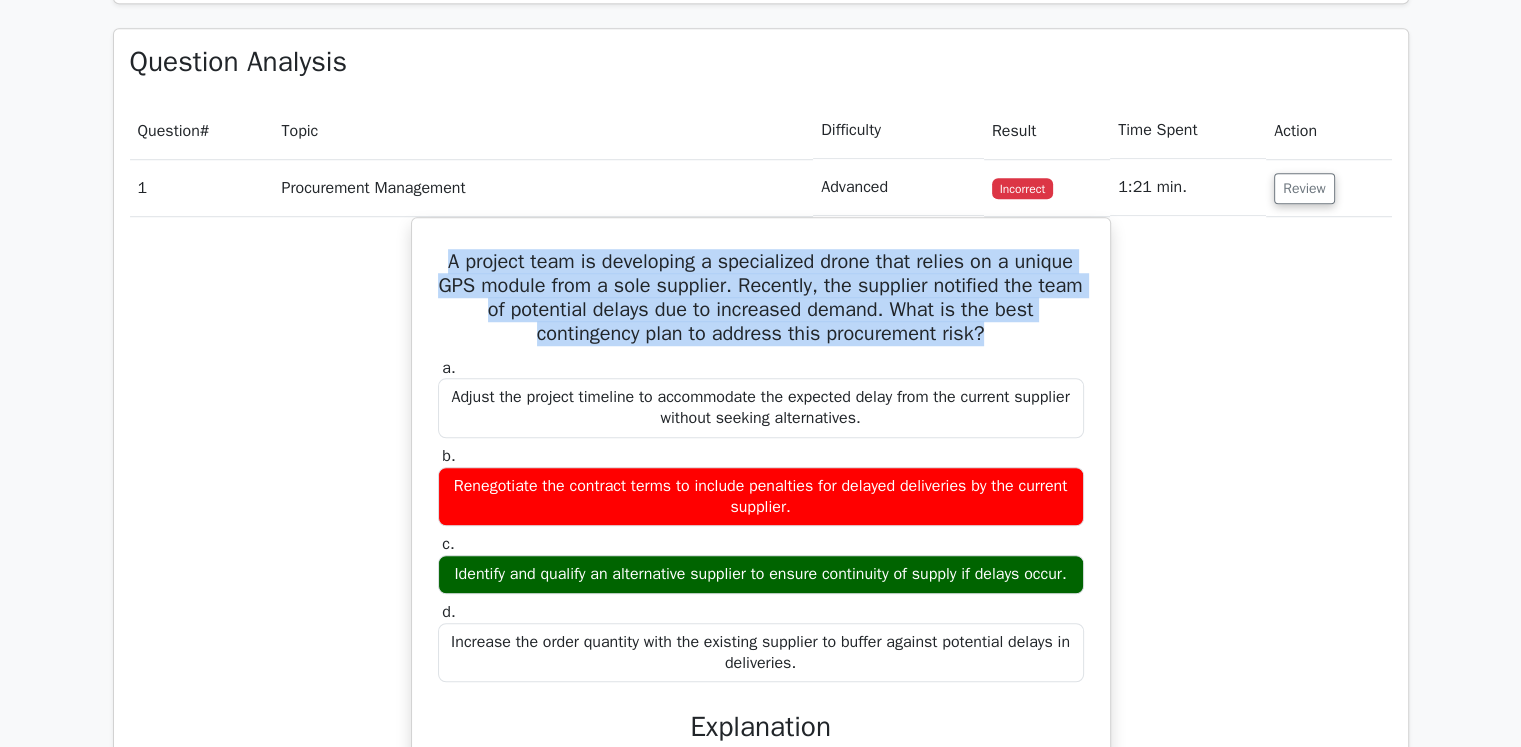copy on "A project team is developing a specialized drone that relies on a unique GPS module from a sole supplier. Recently, the supplier notified the team of potential delays due to increased demand. What is the best contingency plan to address this procurement risk?" 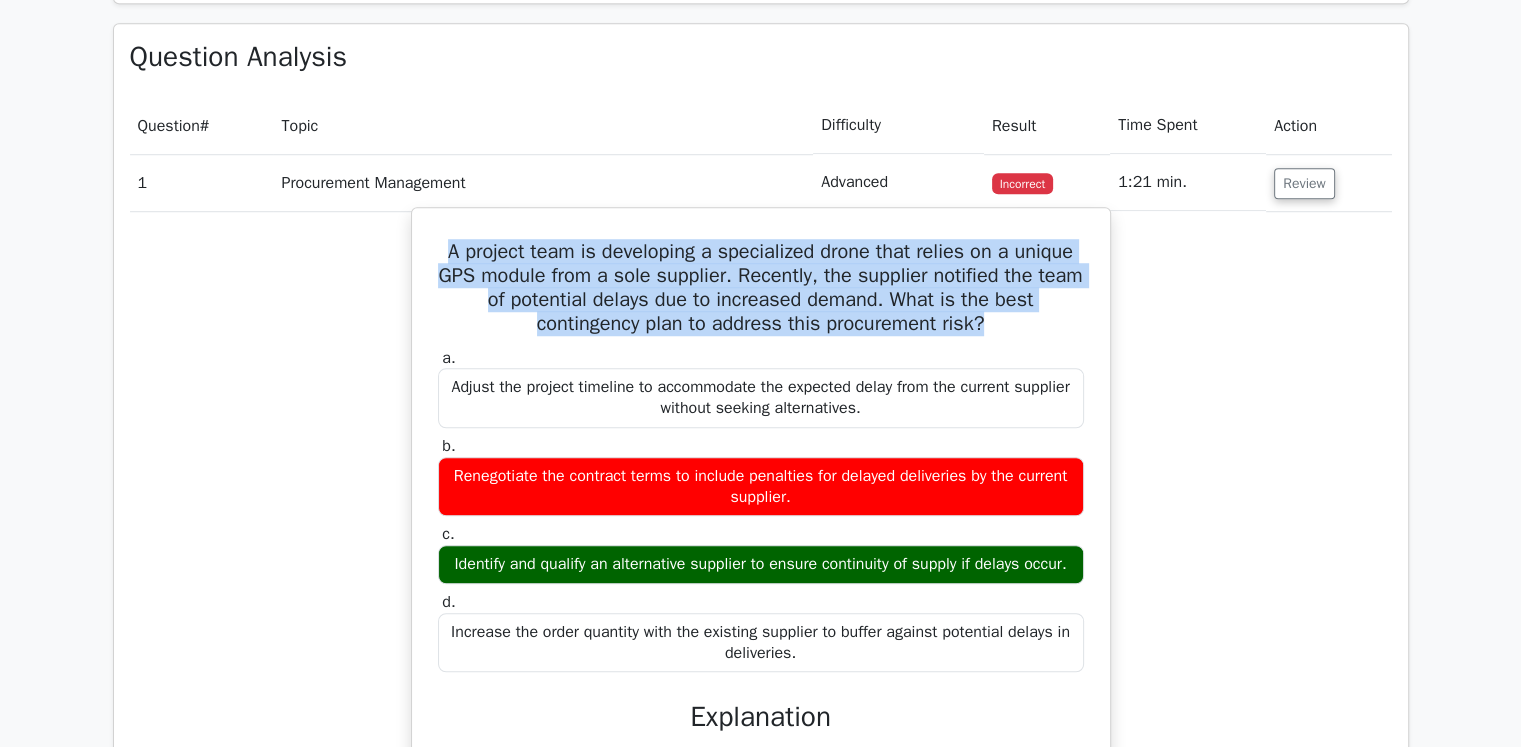 drag, startPoint x: 469, startPoint y: 377, endPoint x: 936, endPoint y: 665, distance: 548.66473 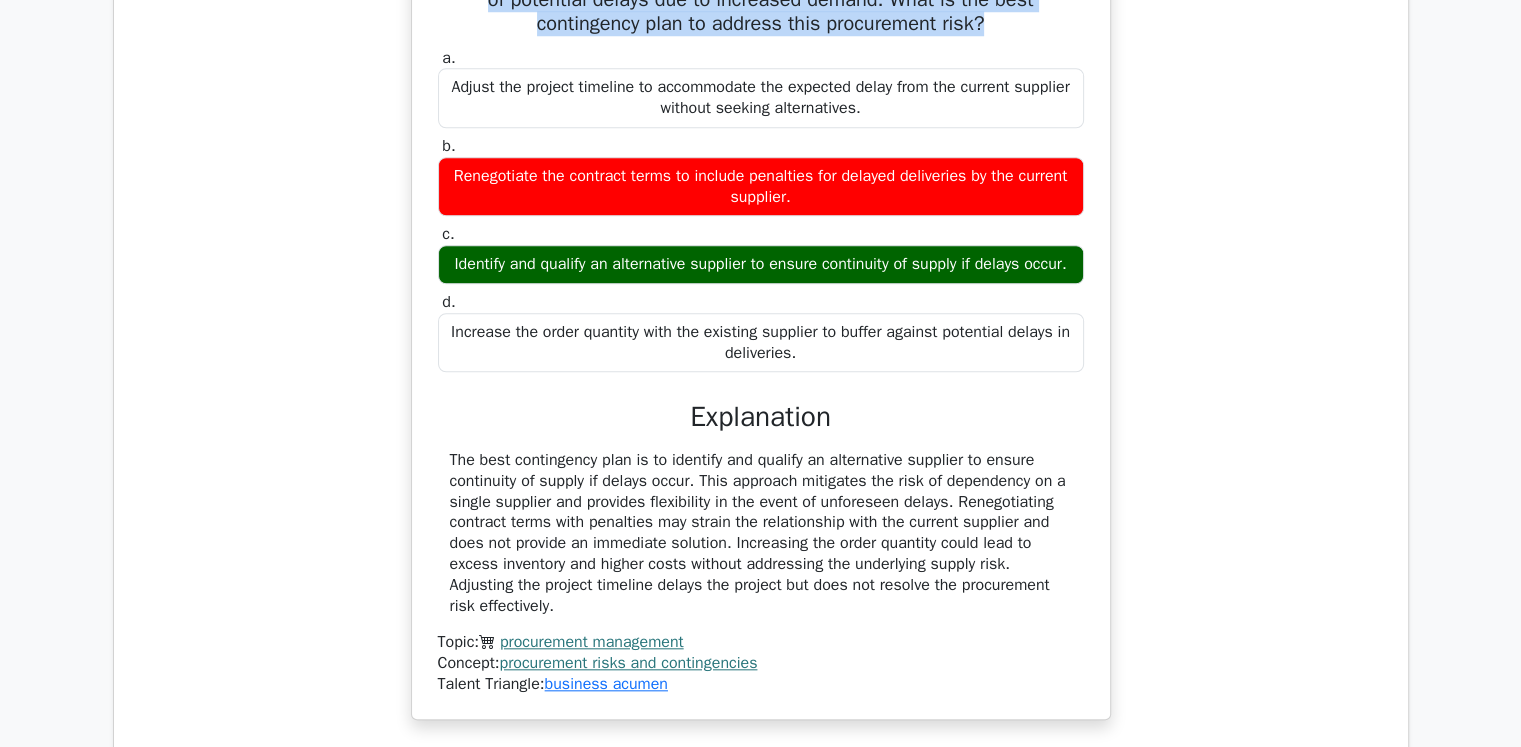 scroll, scrollTop: 2200, scrollLeft: 0, axis: vertical 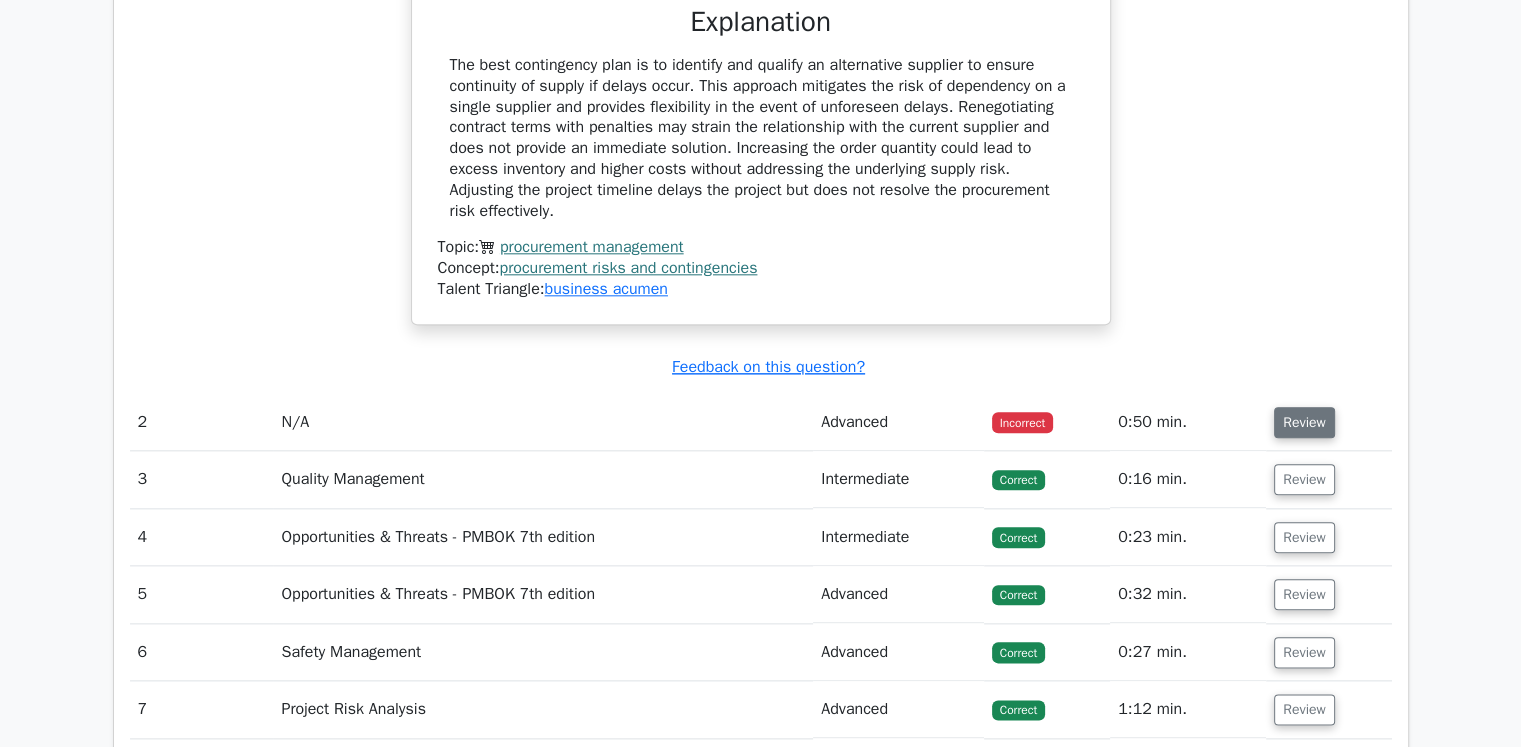 click on "Review" at bounding box center (1304, 422) 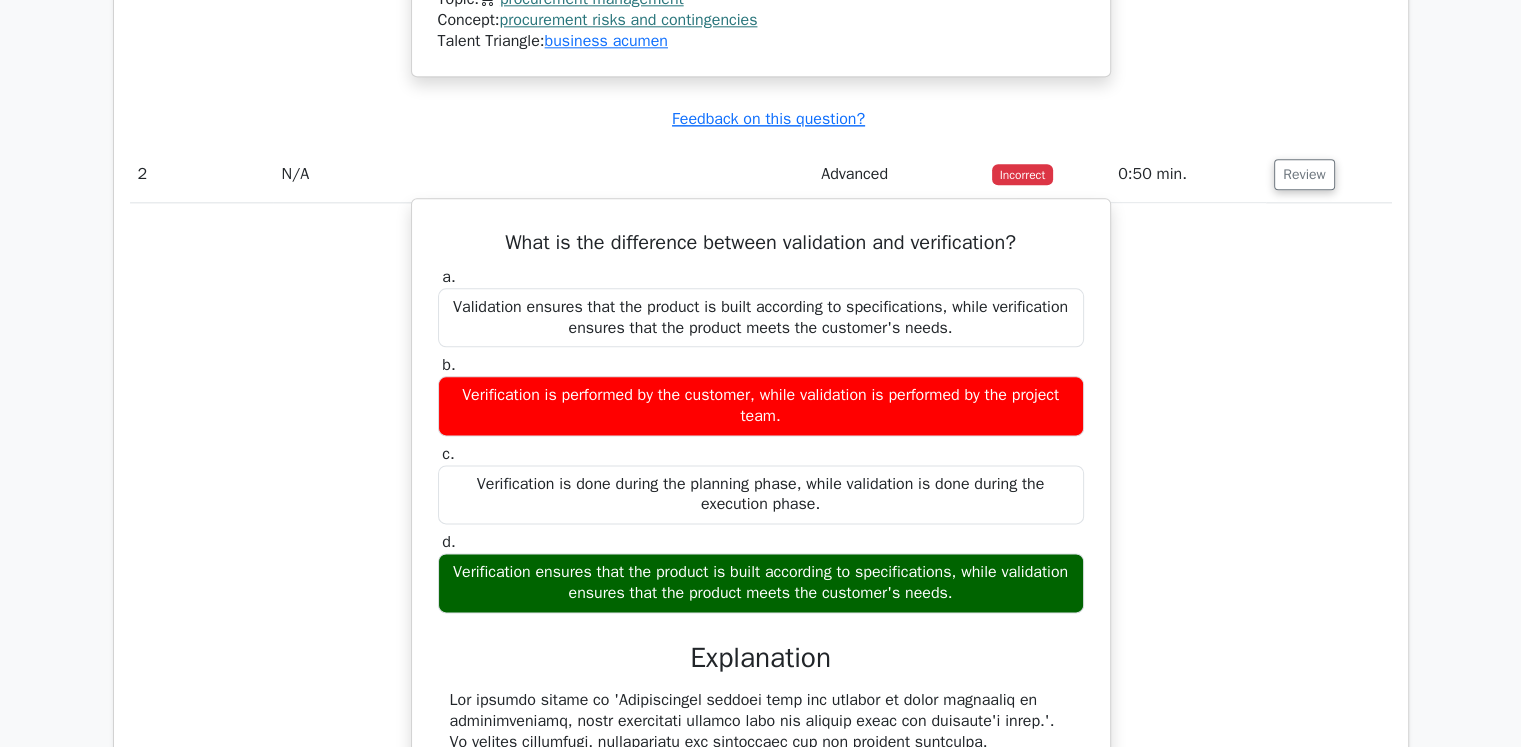 scroll, scrollTop: 2500, scrollLeft: 0, axis: vertical 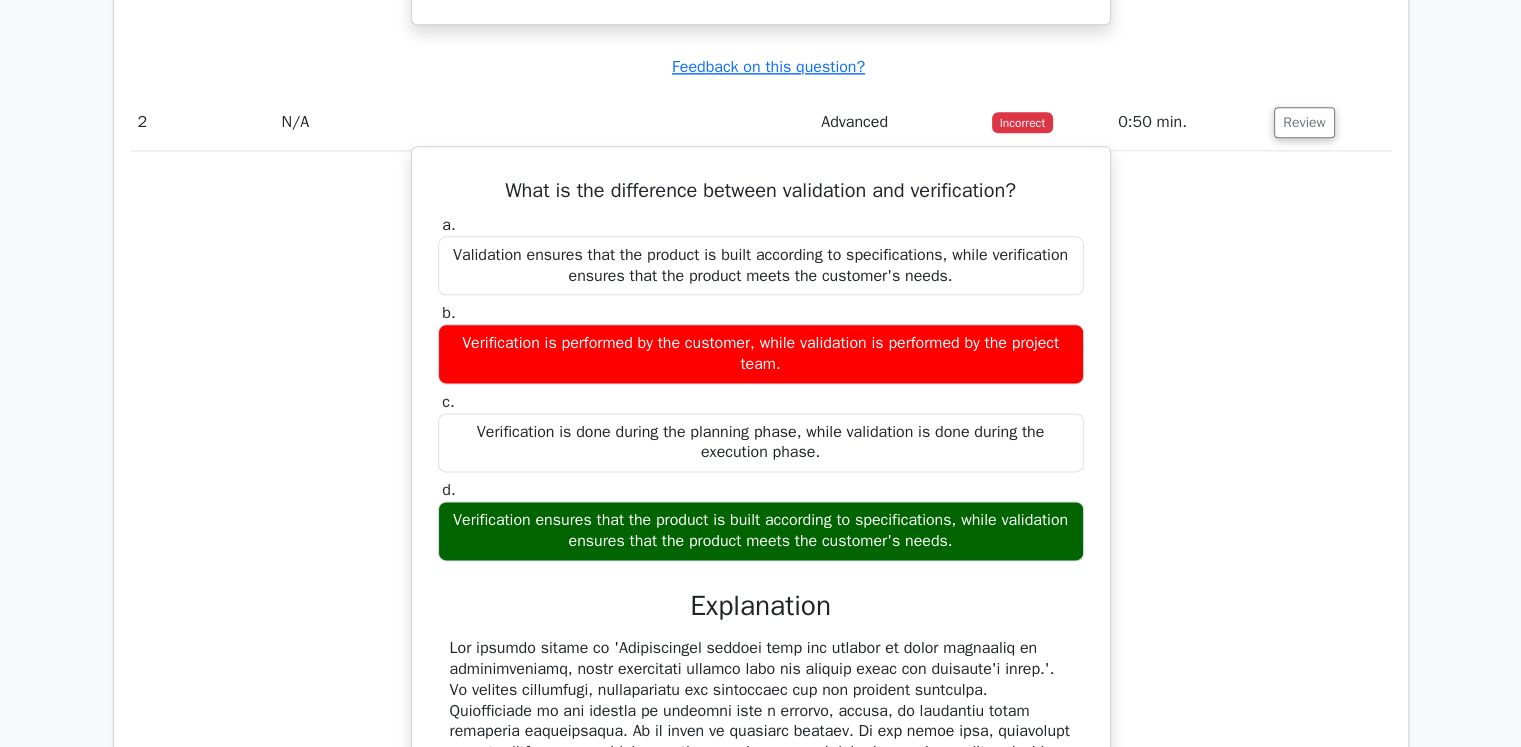 type 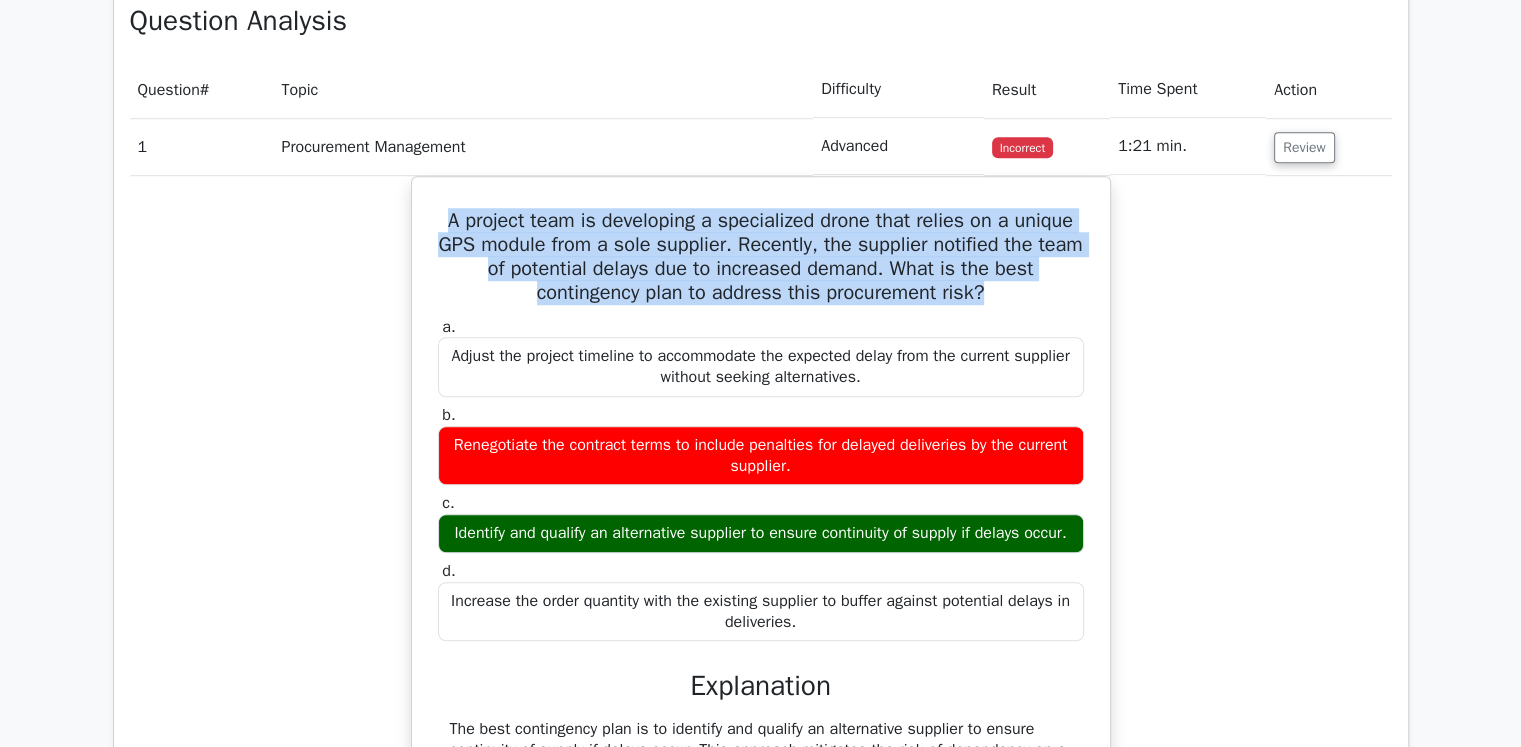 scroll, scrollTop: 1400, scrollLeft: 0, axis: vertical 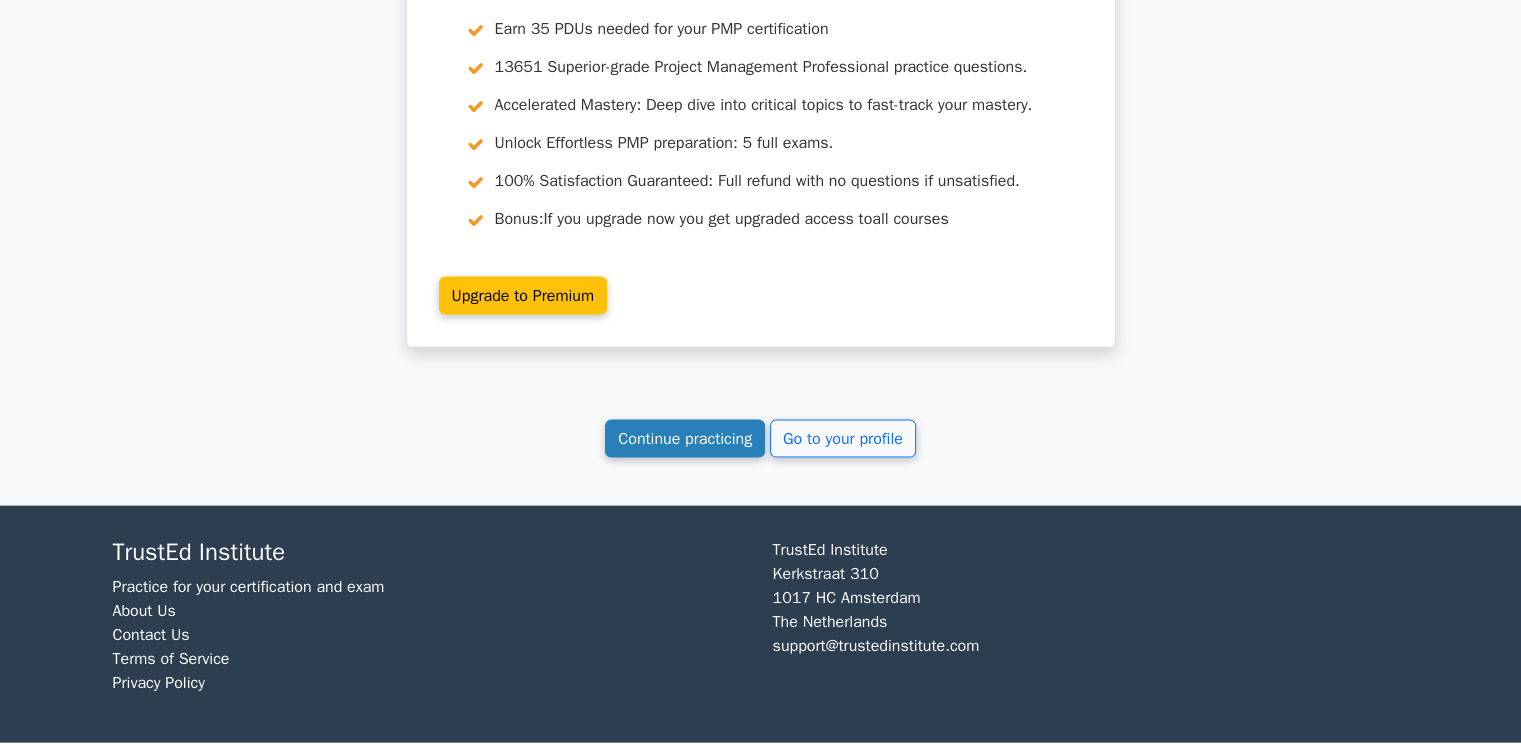 click on "Continue practicing" at bounding box center (685, 439) 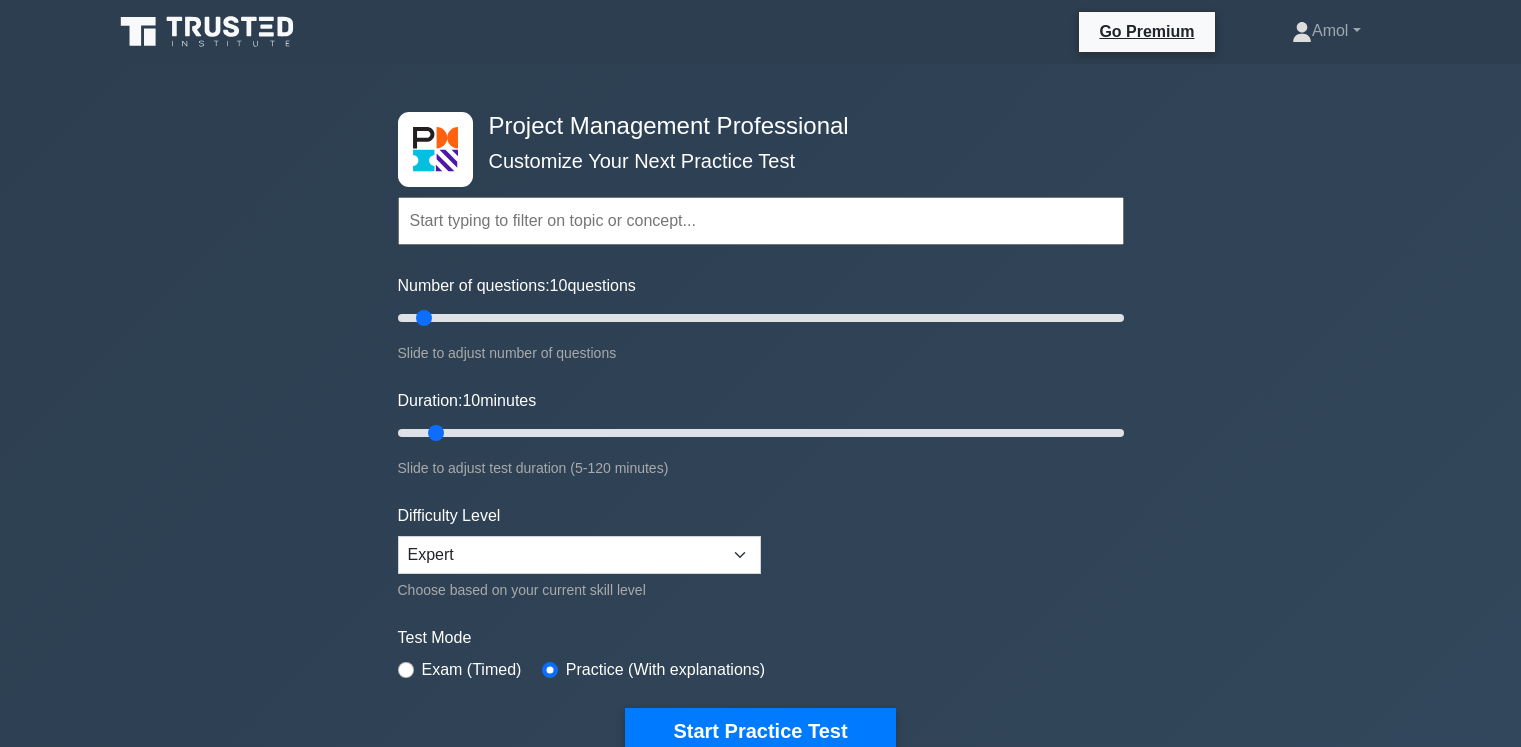 scroll, scrollTop: 0, scrollLeft: 0, axis: both 